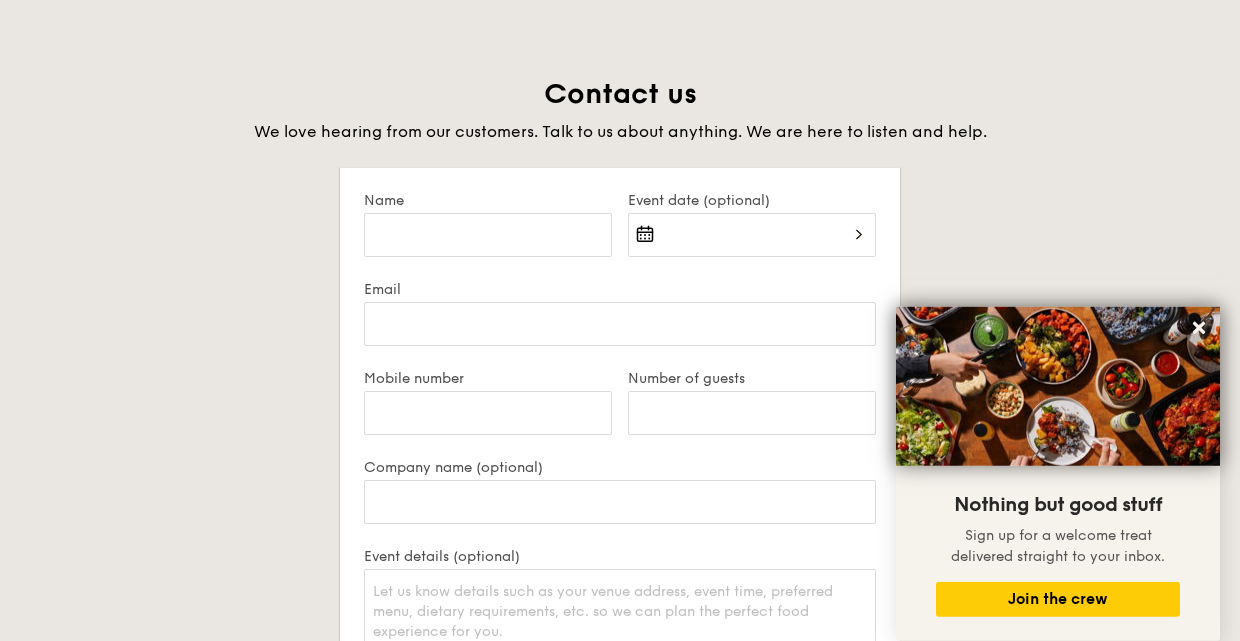 scroll, scrollTop: 3920, scrollLeft: 0, axis: vertical 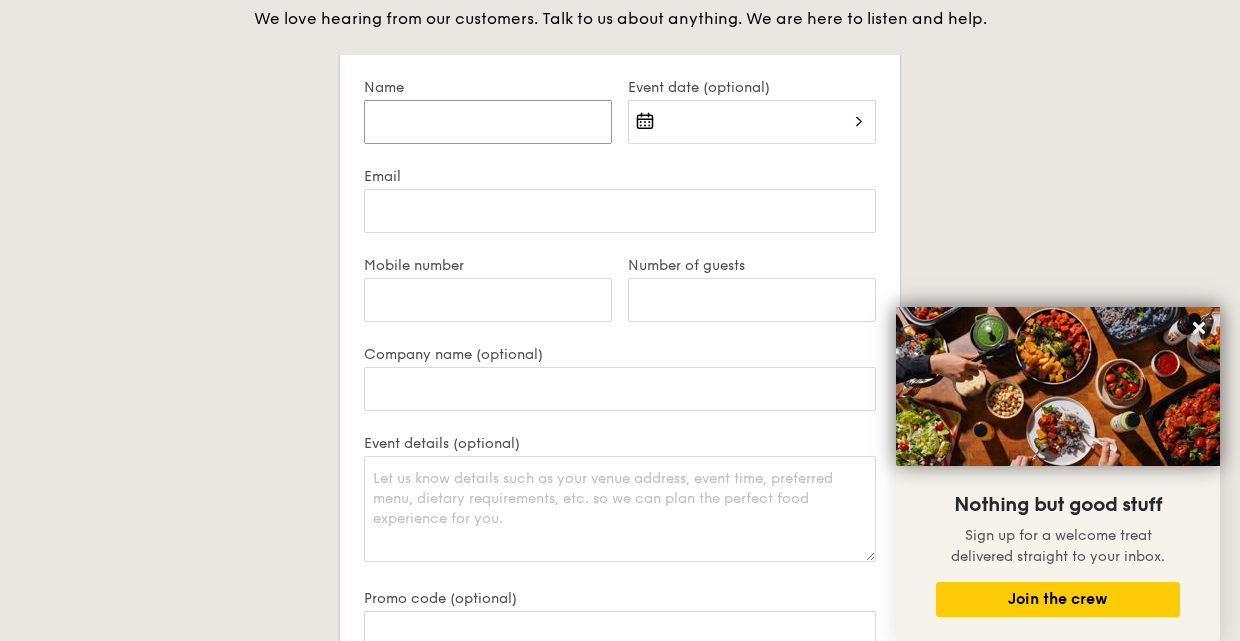 click on "Name" at bounding box center (488, 122) 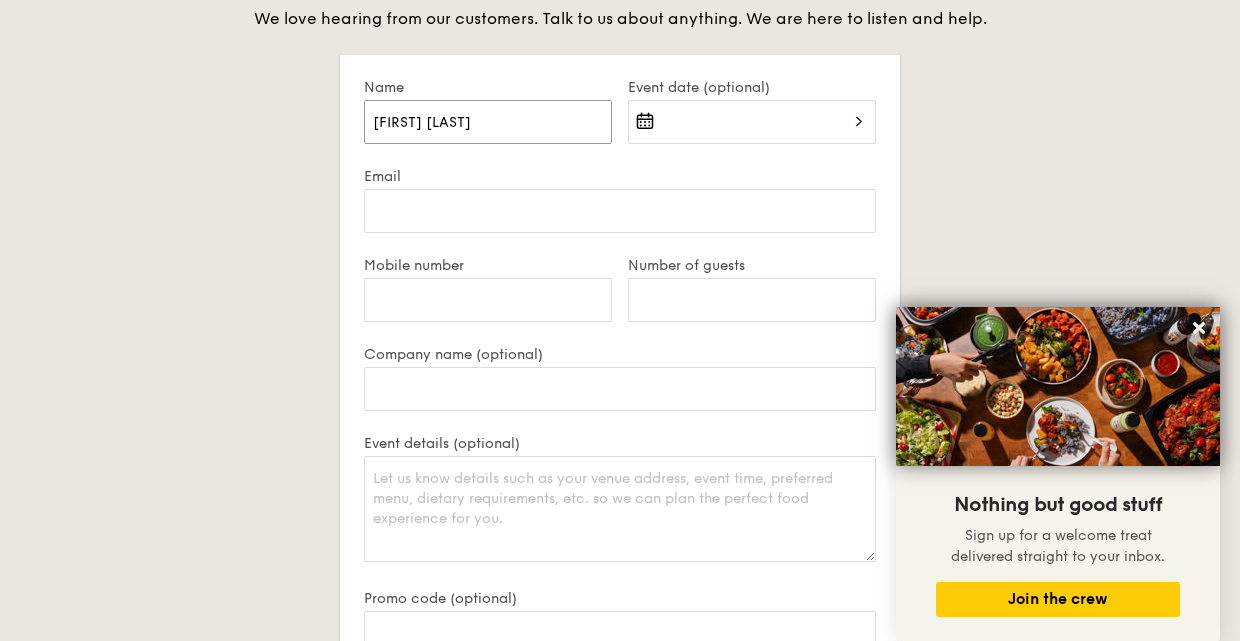 type on "[FIRST] [LAST]" 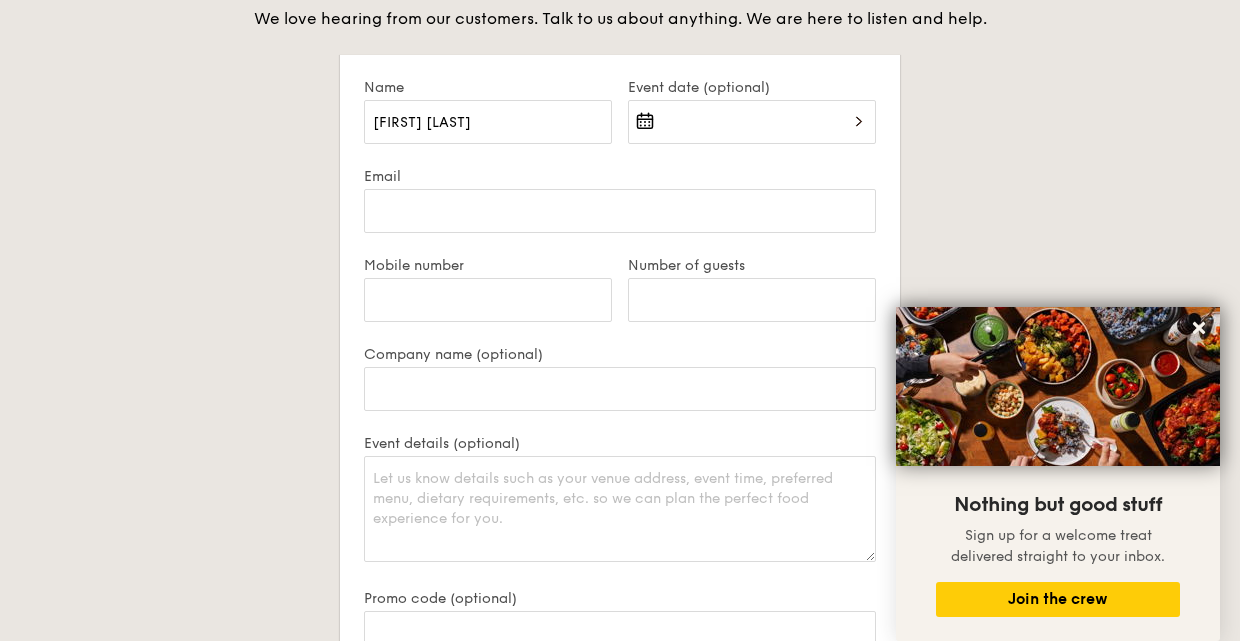 click at bounding box center [752, 134] 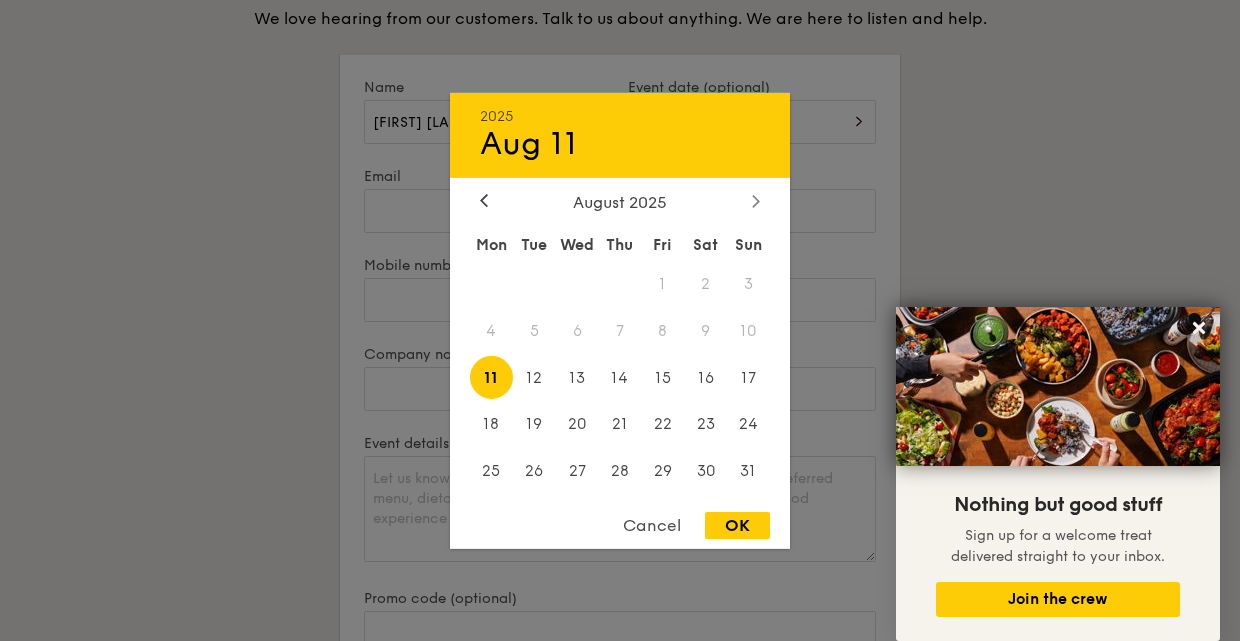 click 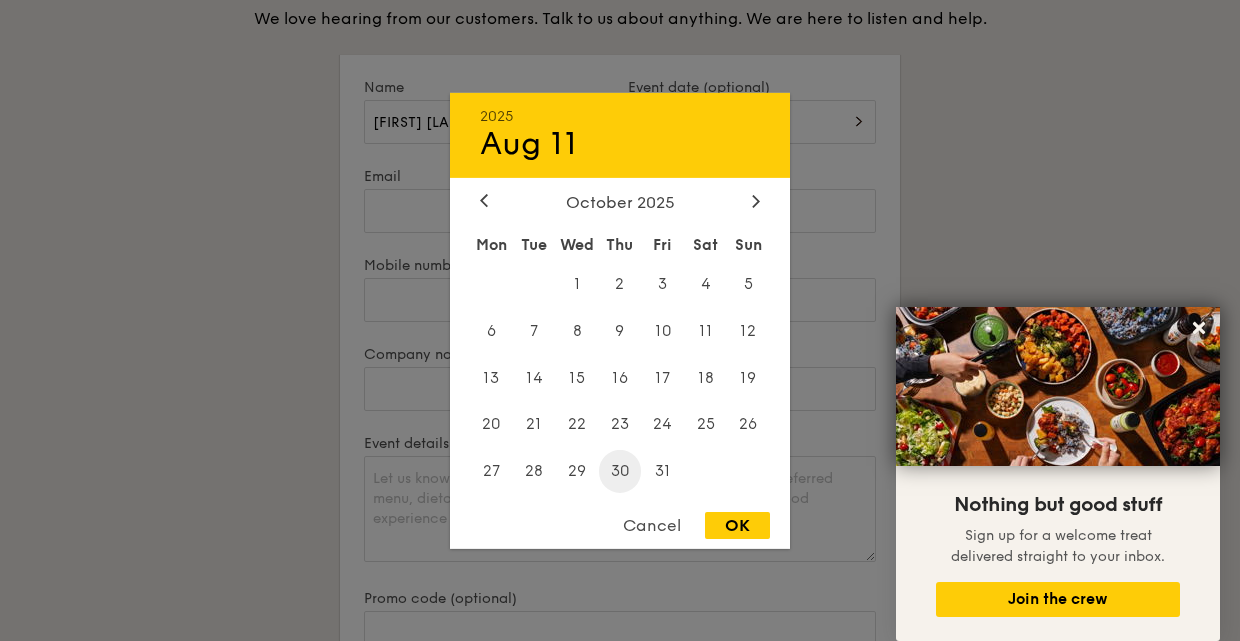 click on "30" at bounding box center [620, 471] 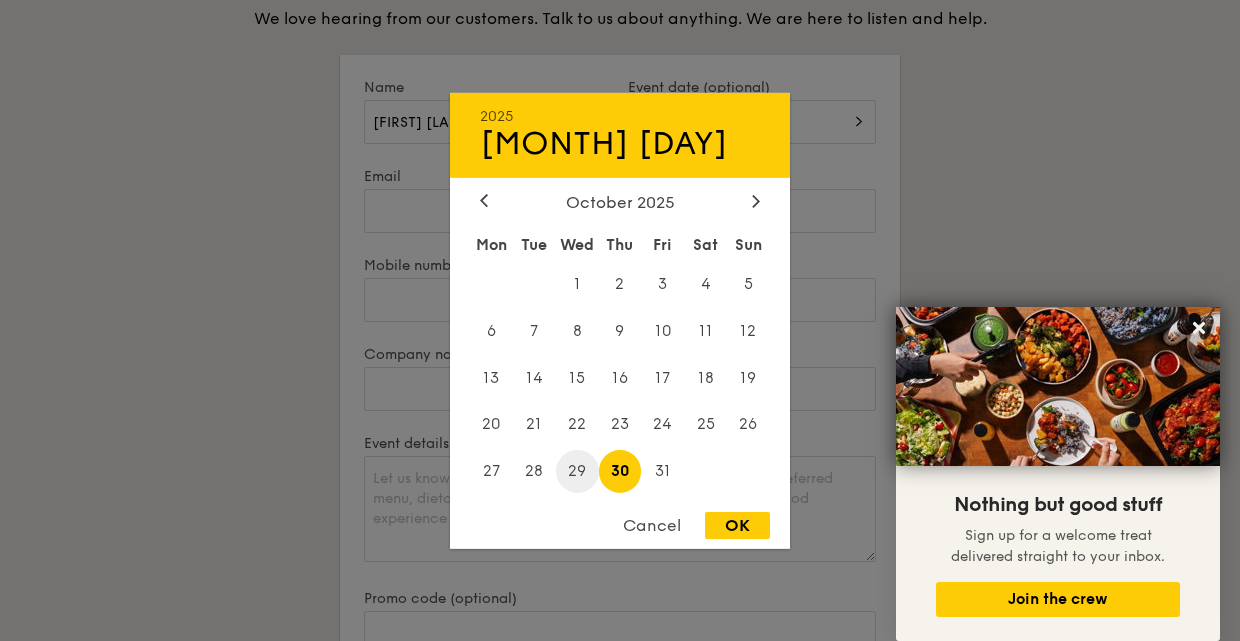 click on "29" at bounding box center (577, 471) 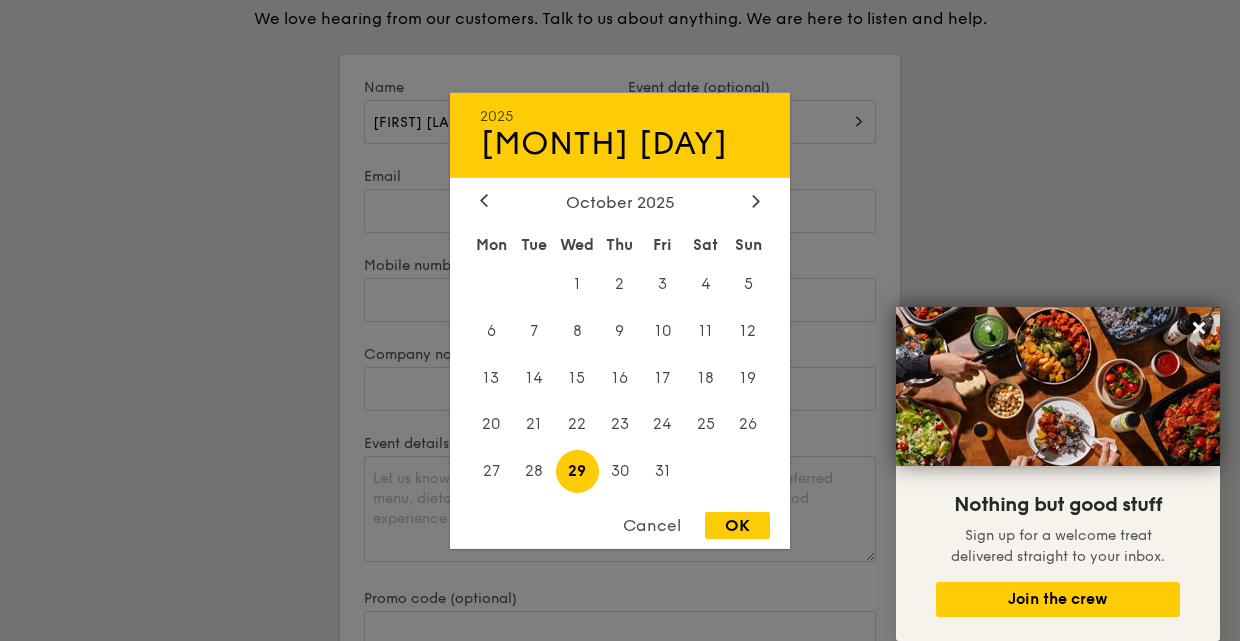 click on "OK" at bounding box center (737, 525) 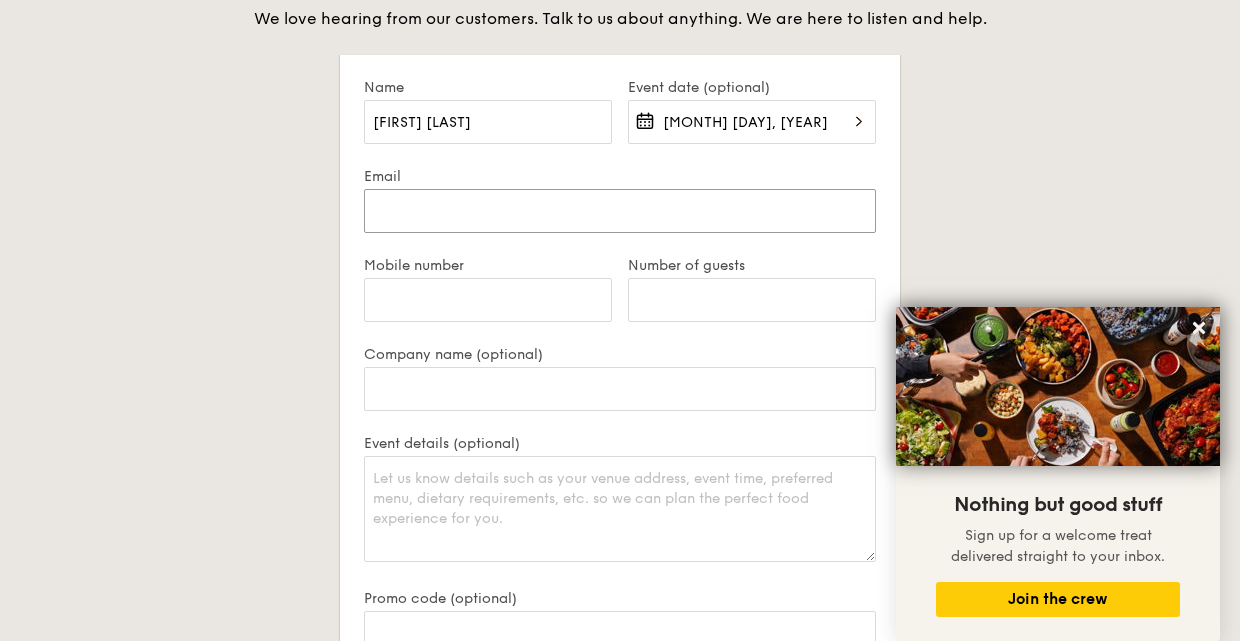 click on "Email" at bounding box center [620, 211] 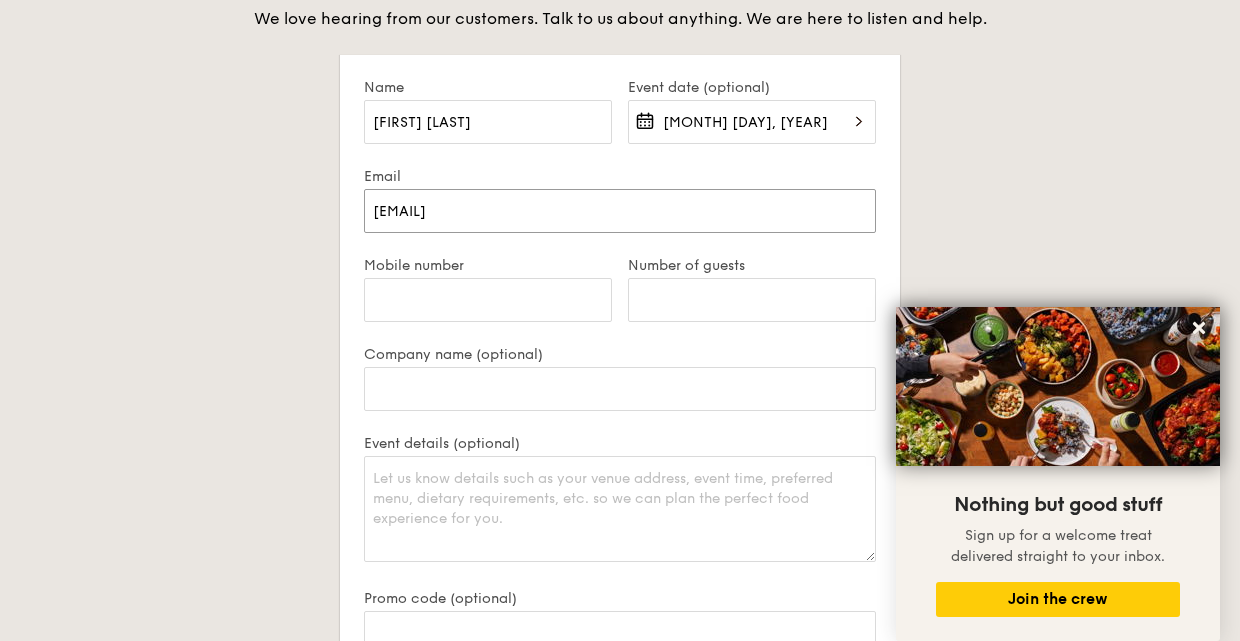 type on "[EMAIL]" 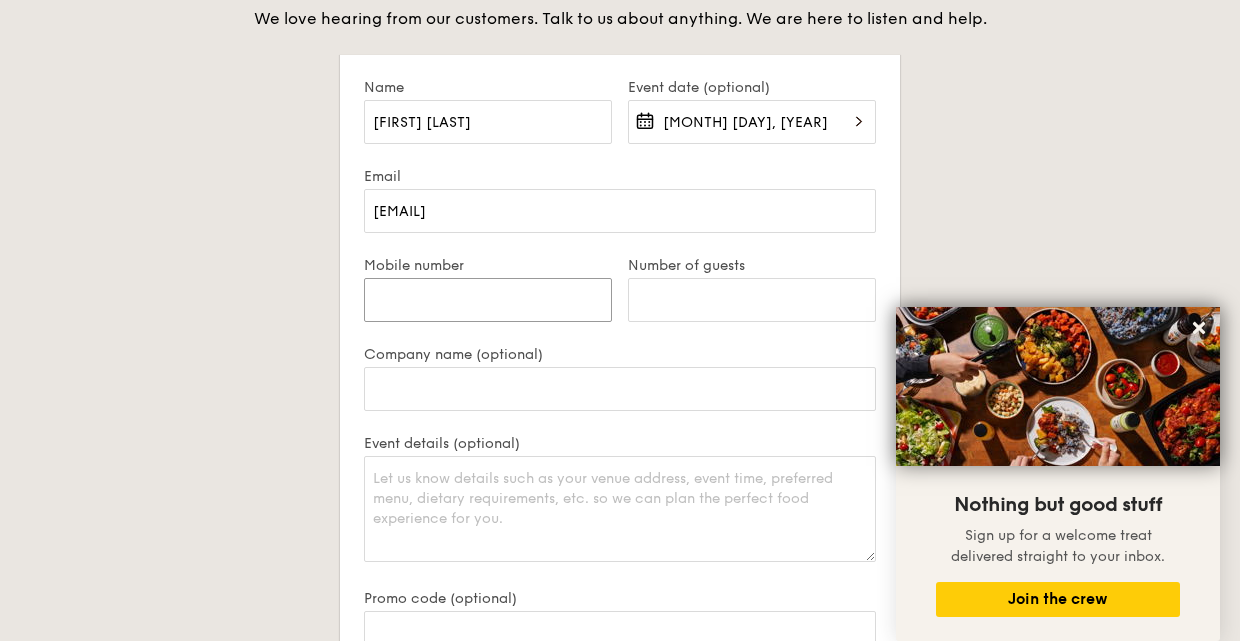 click on "Mobile number" at bounding box center (488, 300) 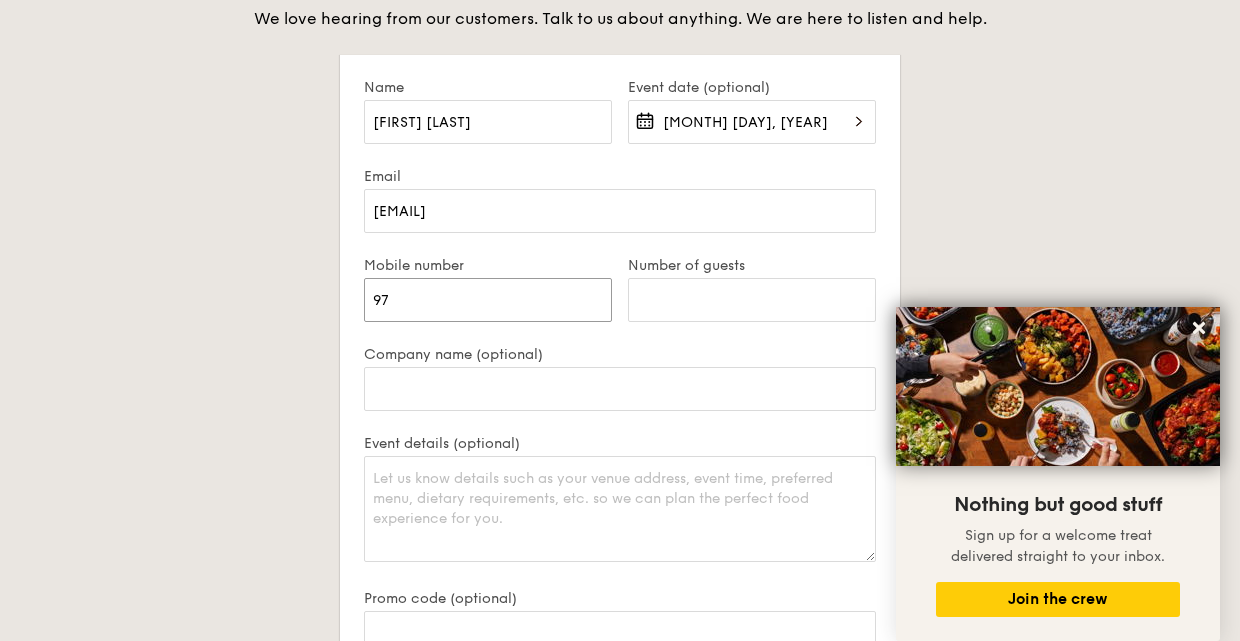 type on "9" 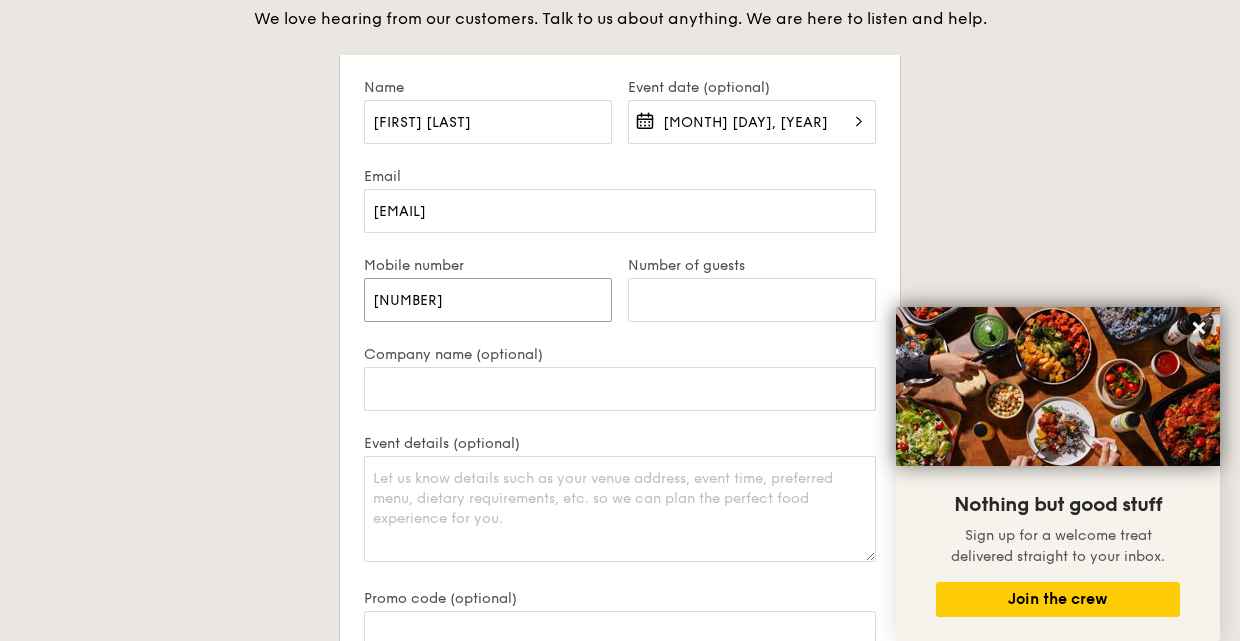 type on "[NUMBER]" 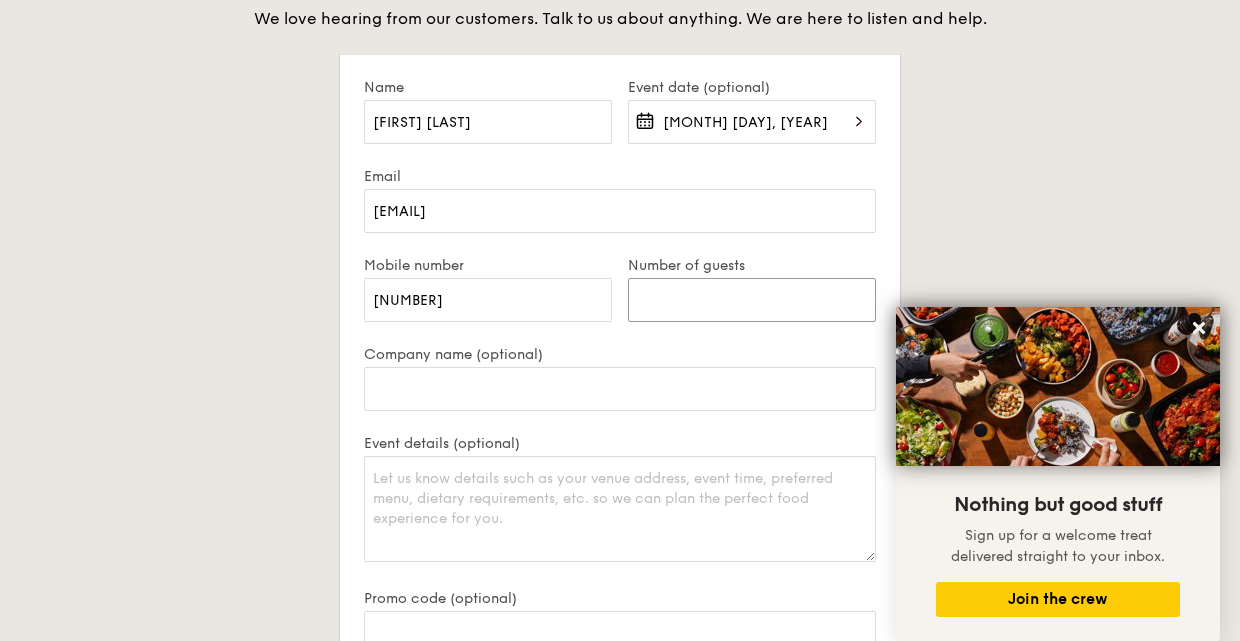click on "Number of guests" at bounding box center (752, 300) 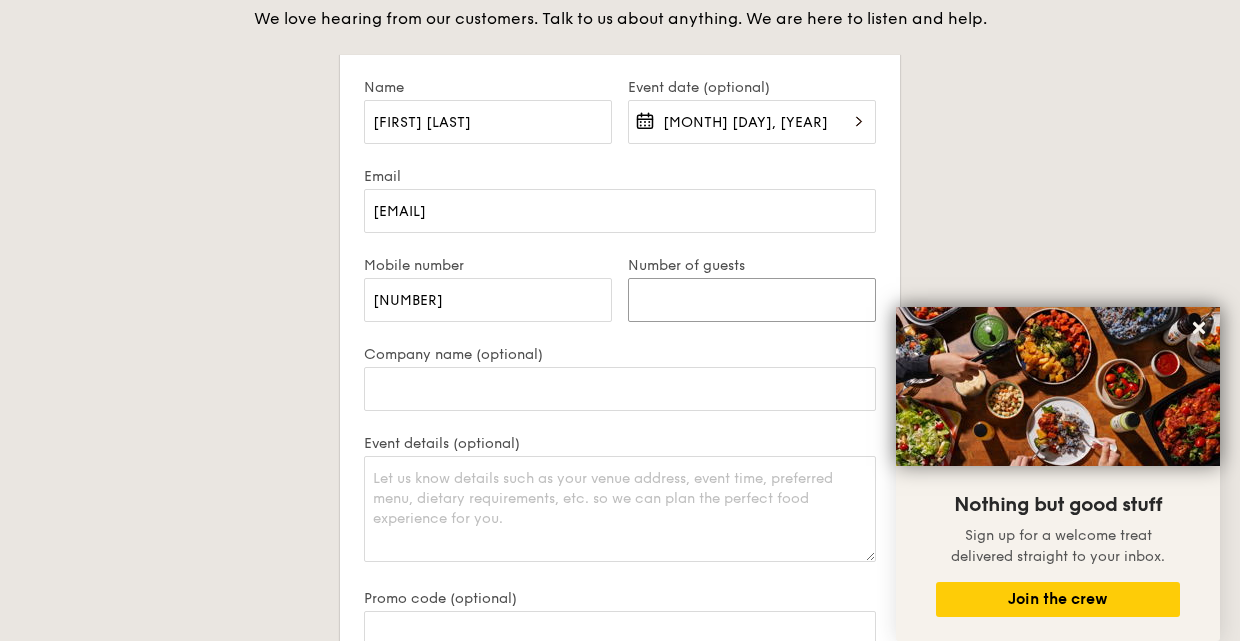 type on "7" 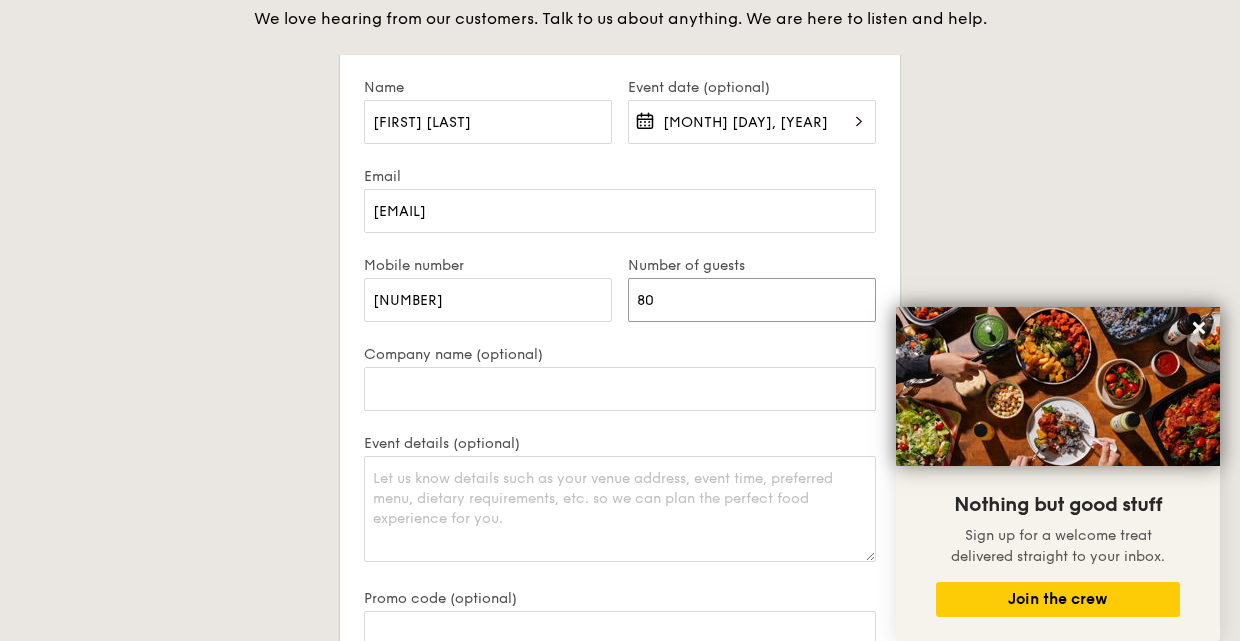 type on "80" 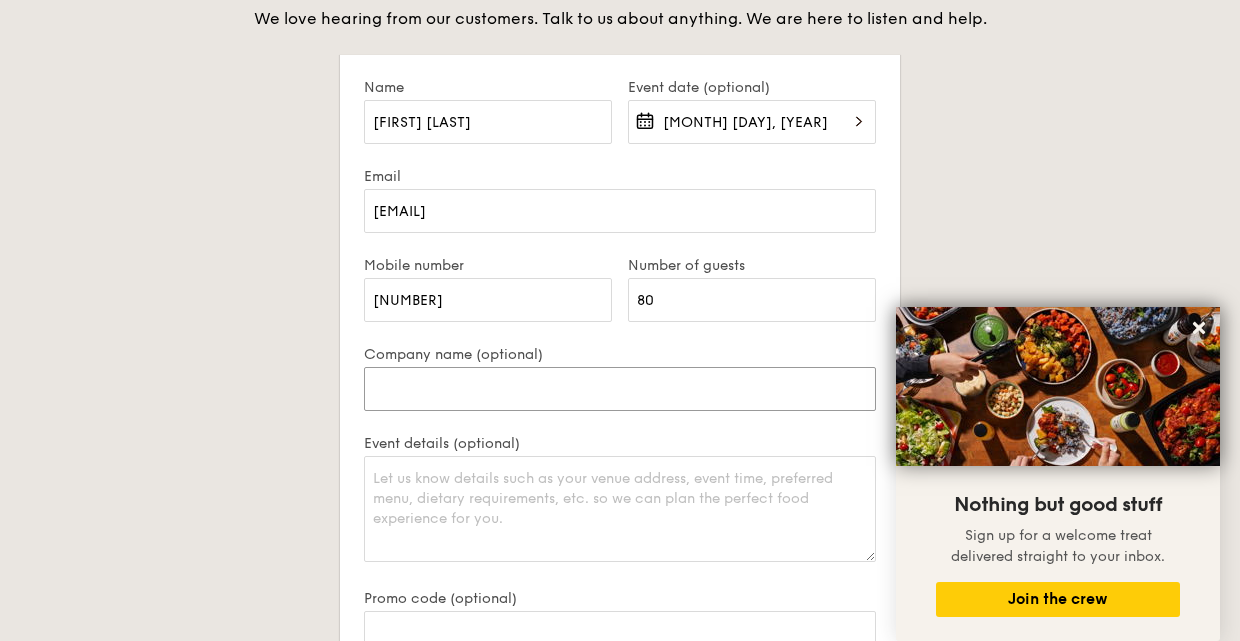 click on "Company name (optional)" at bounding box center [620, 389] 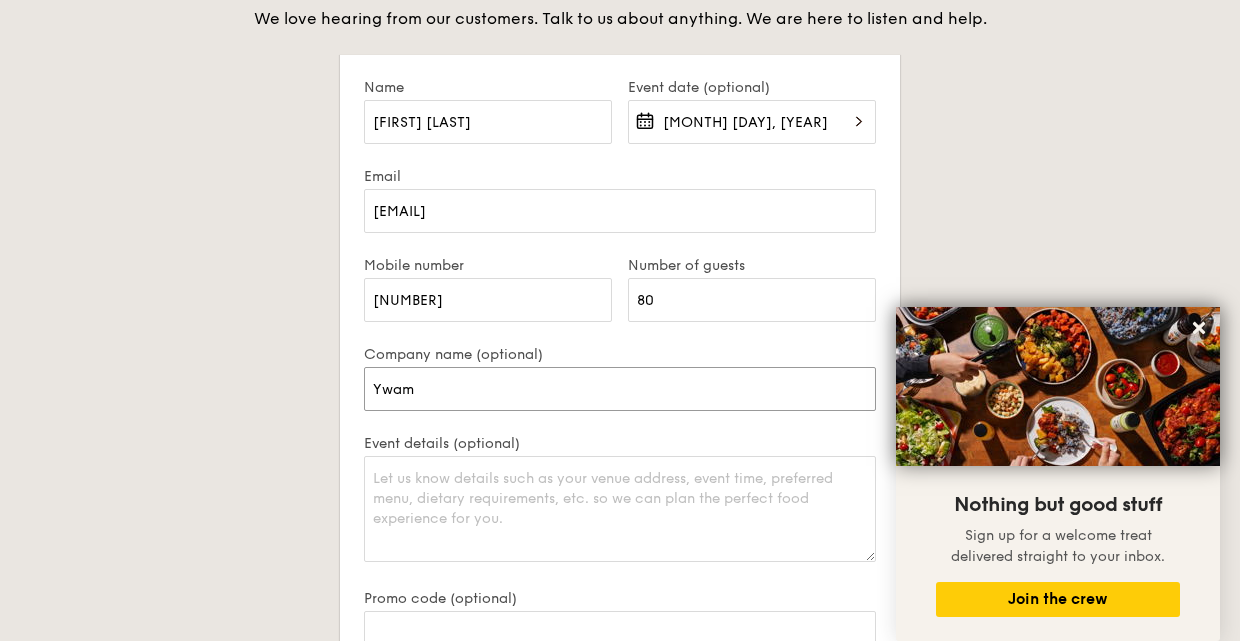 type on "Ywam" 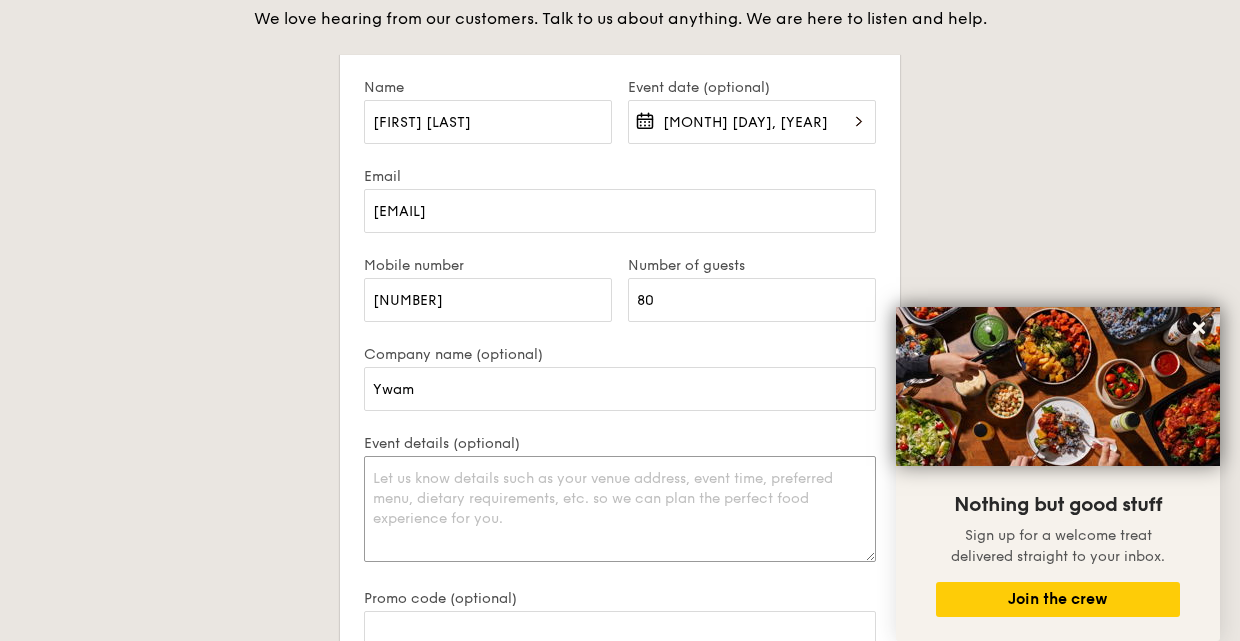 click on "Event details (optional)" at bounding box center [620, 509] 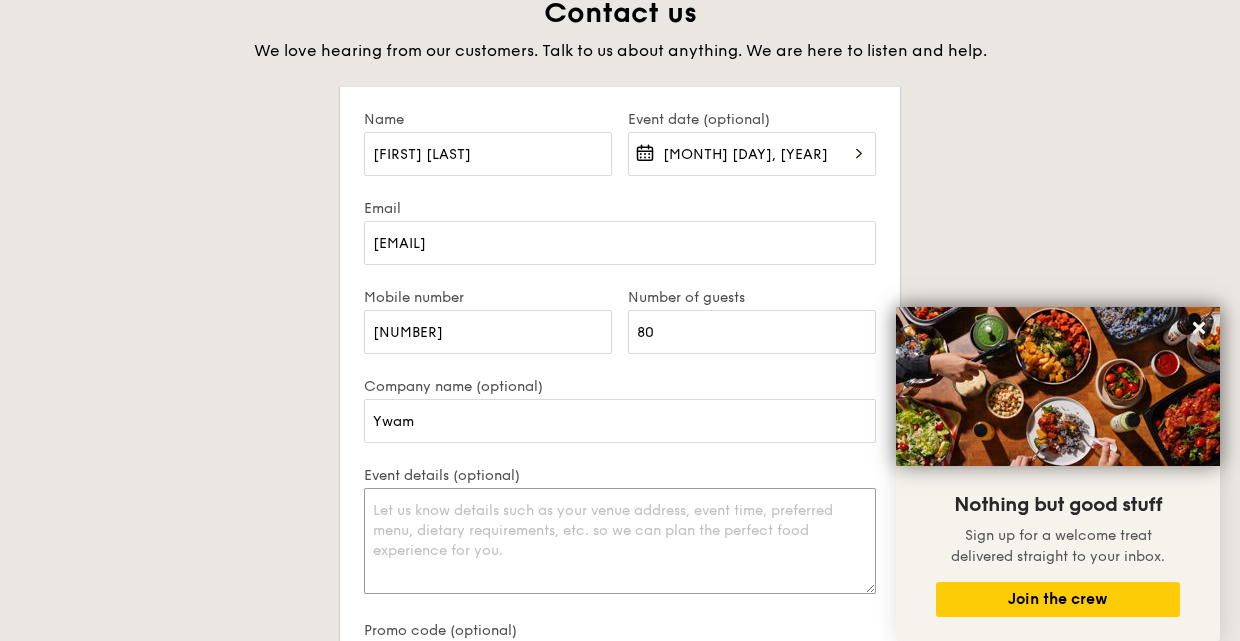 scroll, scrollTop: 4064, scrollLeft: 0, axis: vertical 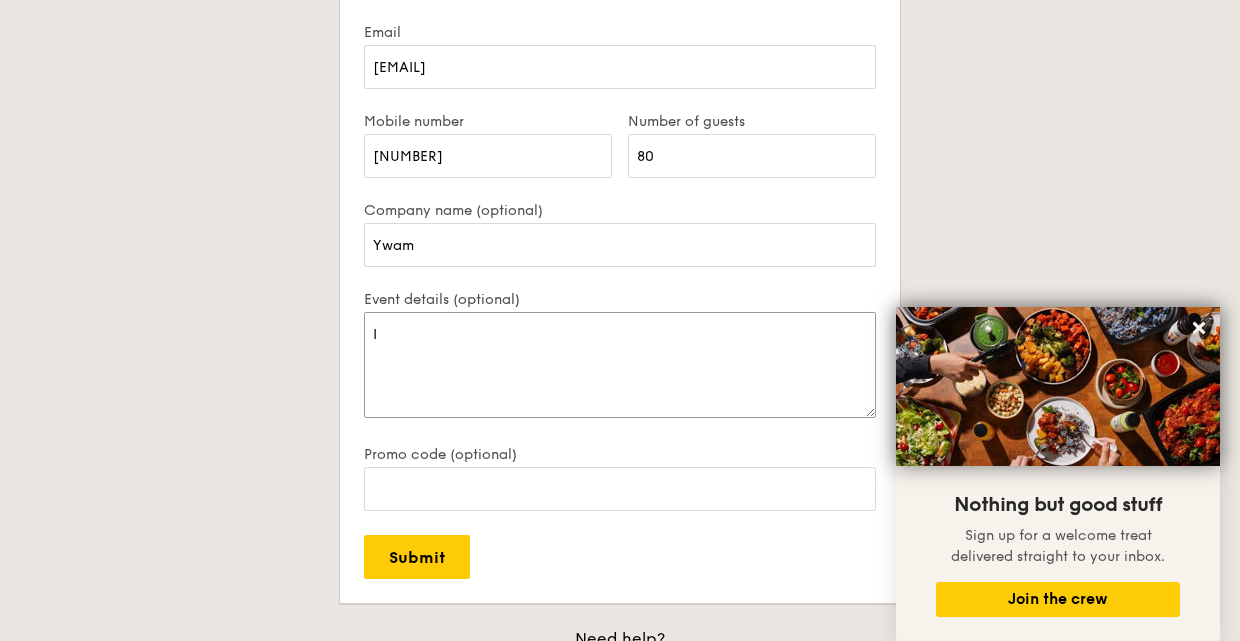 type on "I" 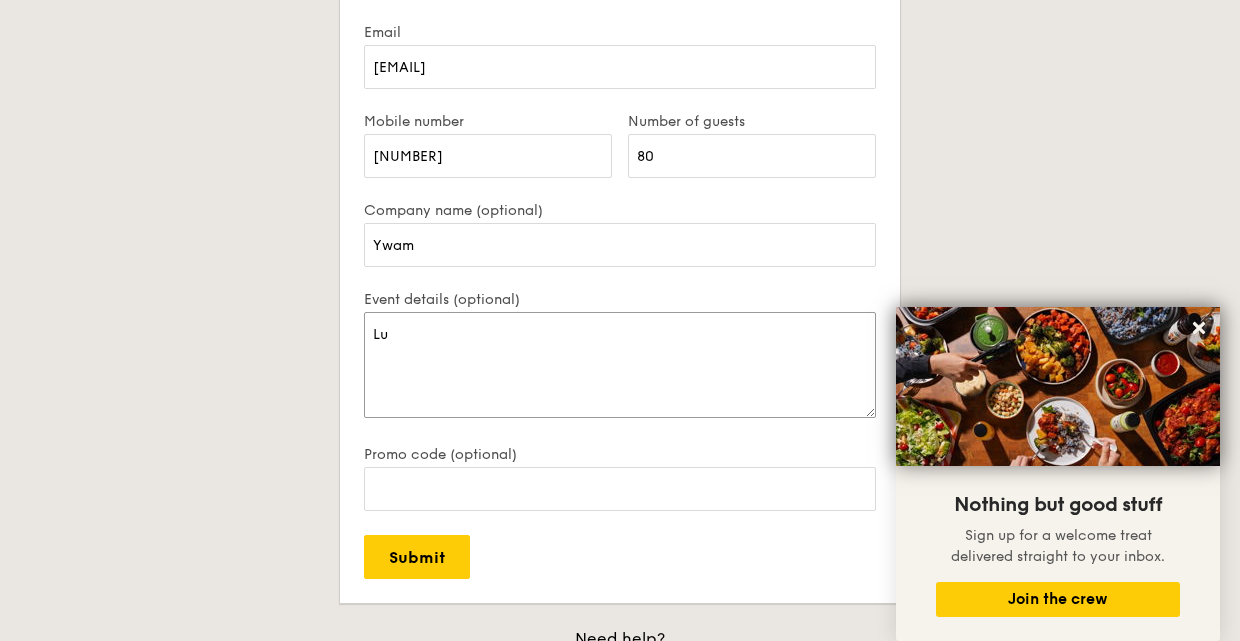 type on "L" 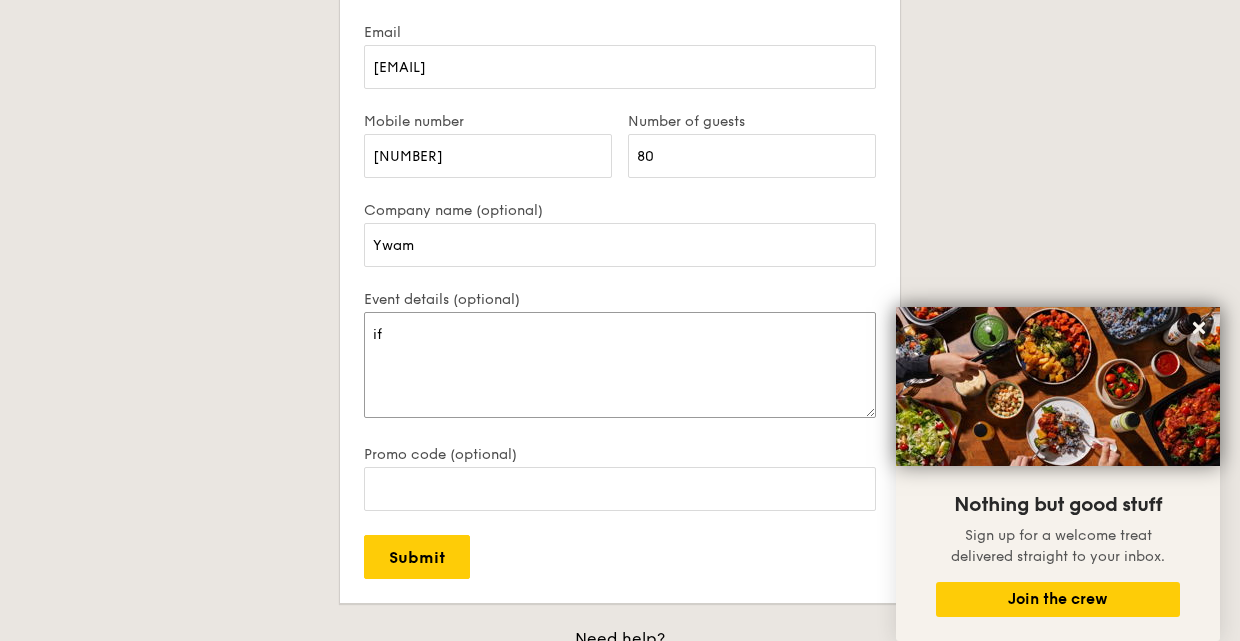 type on "i" 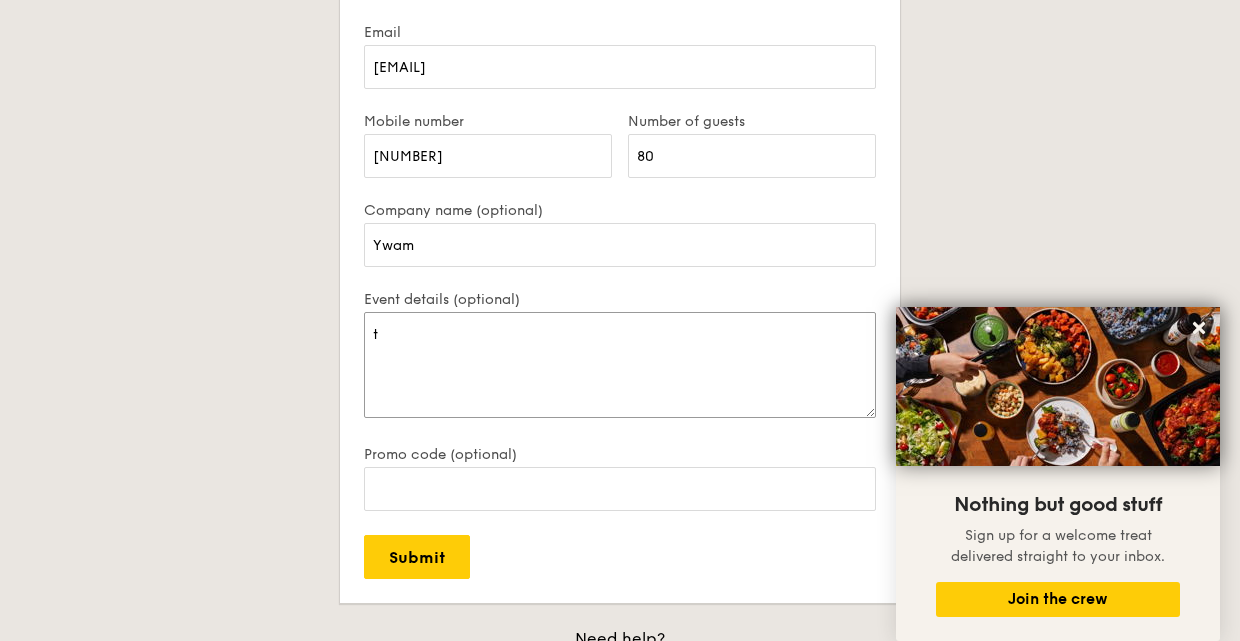 type on "t" 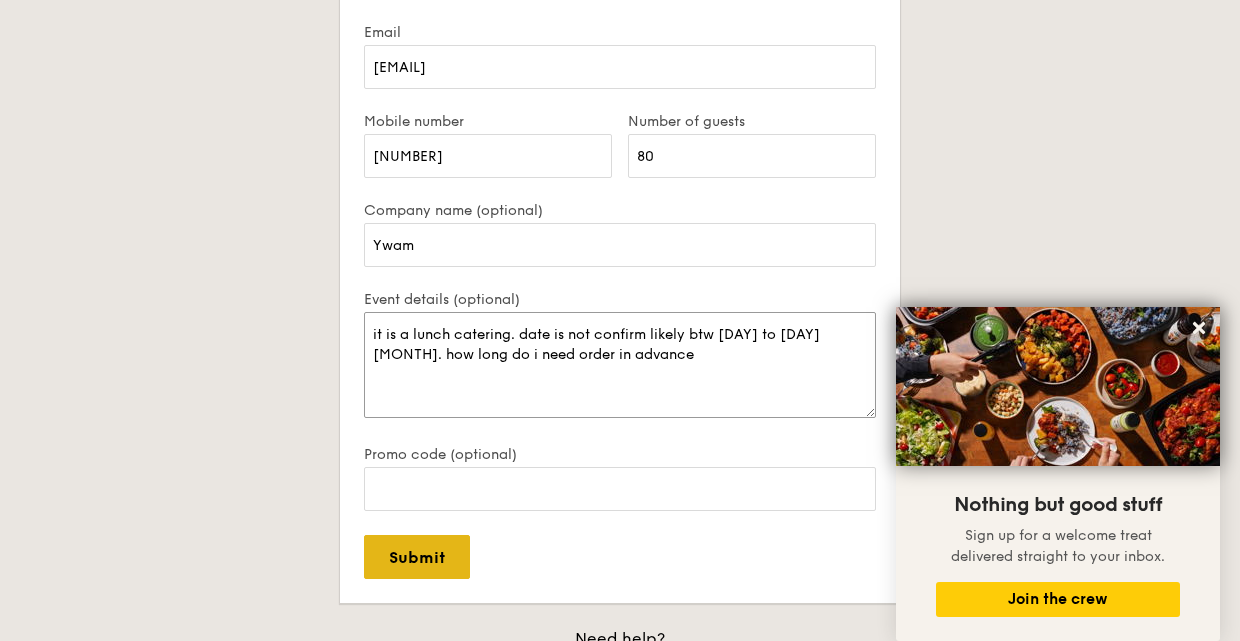 type on "it is a lunch catering. date is not confirm likely btw [DAY] to [DAY] [MONTH]. how long do i need order in advance" 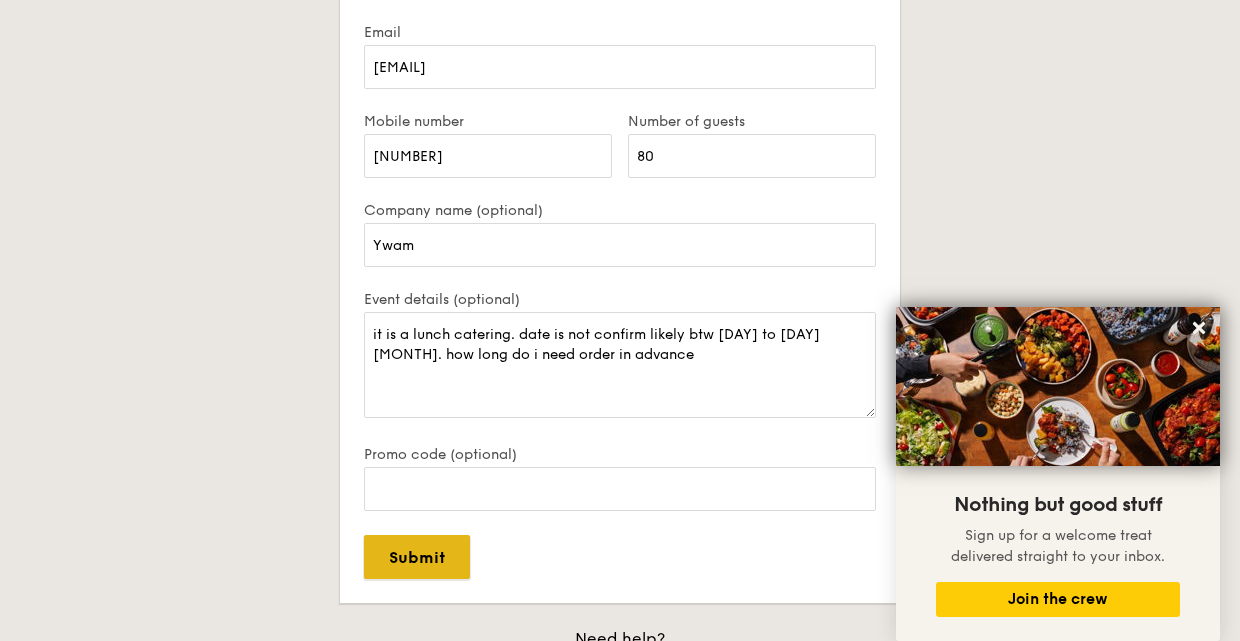click on "Submit" at bounding box center [417, 557] 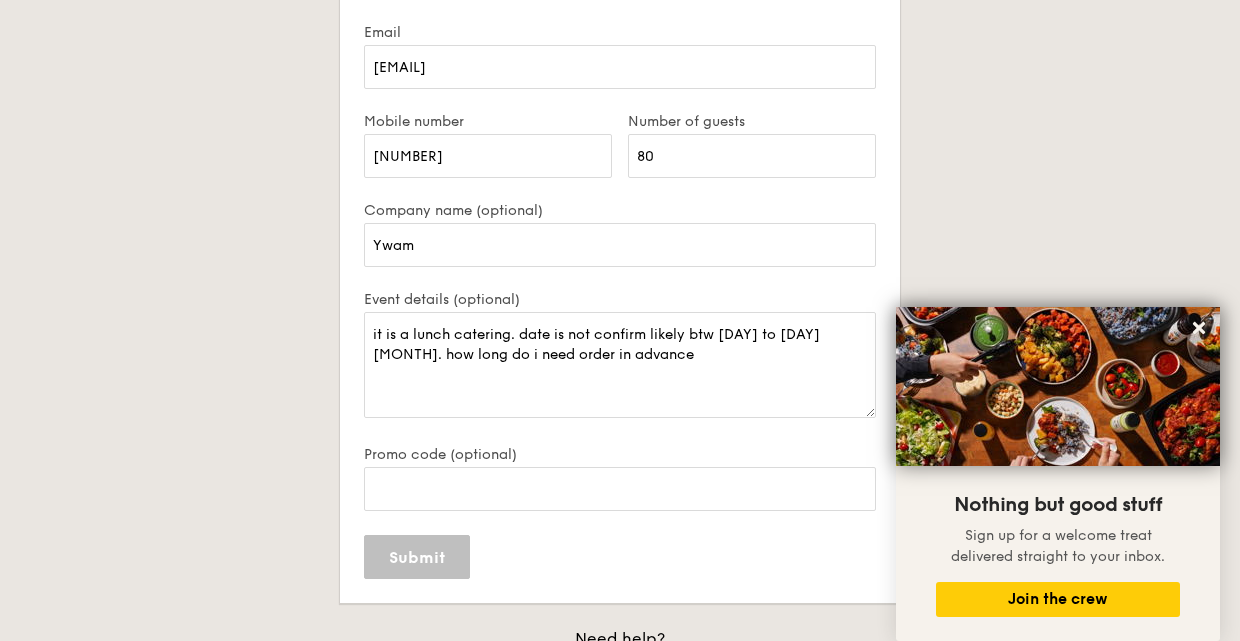 type 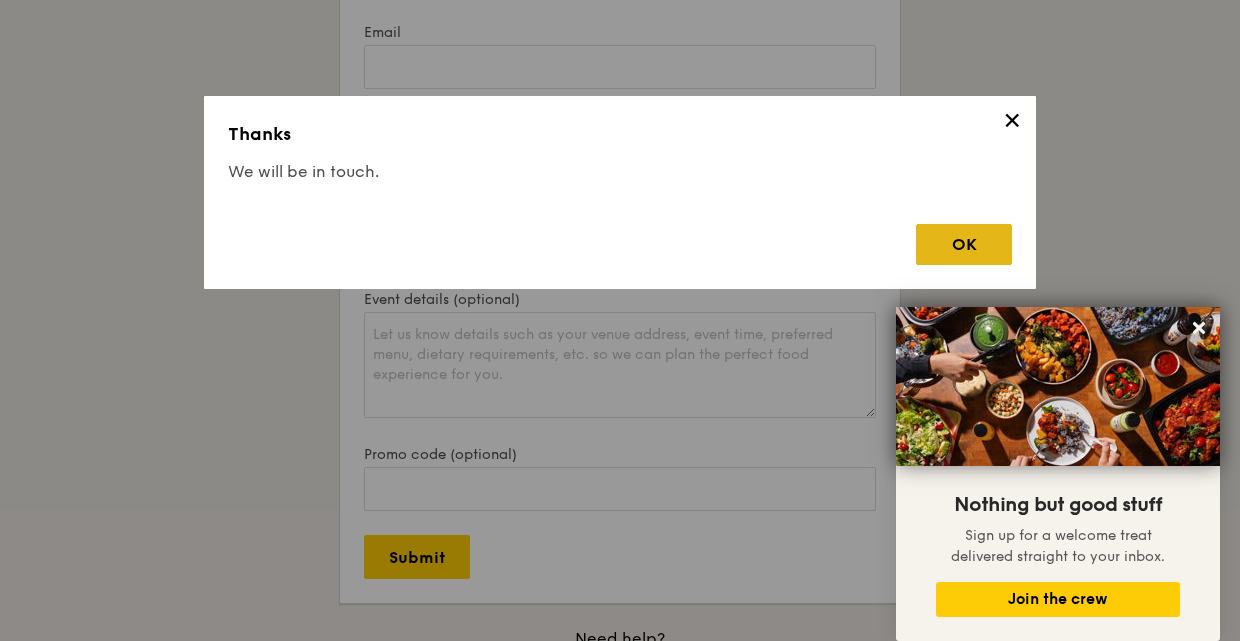 click on "OK" at bounding box center (964, 244) 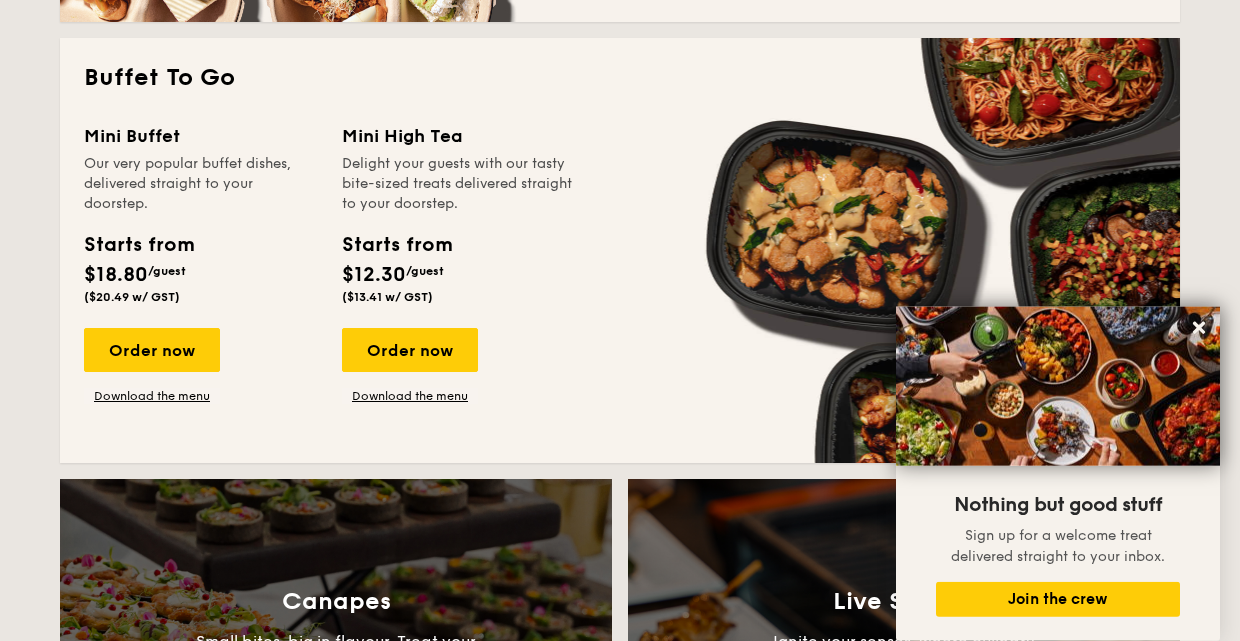 scroll, scrollTop: 1696, scrollLeft: 0, axis: vertical 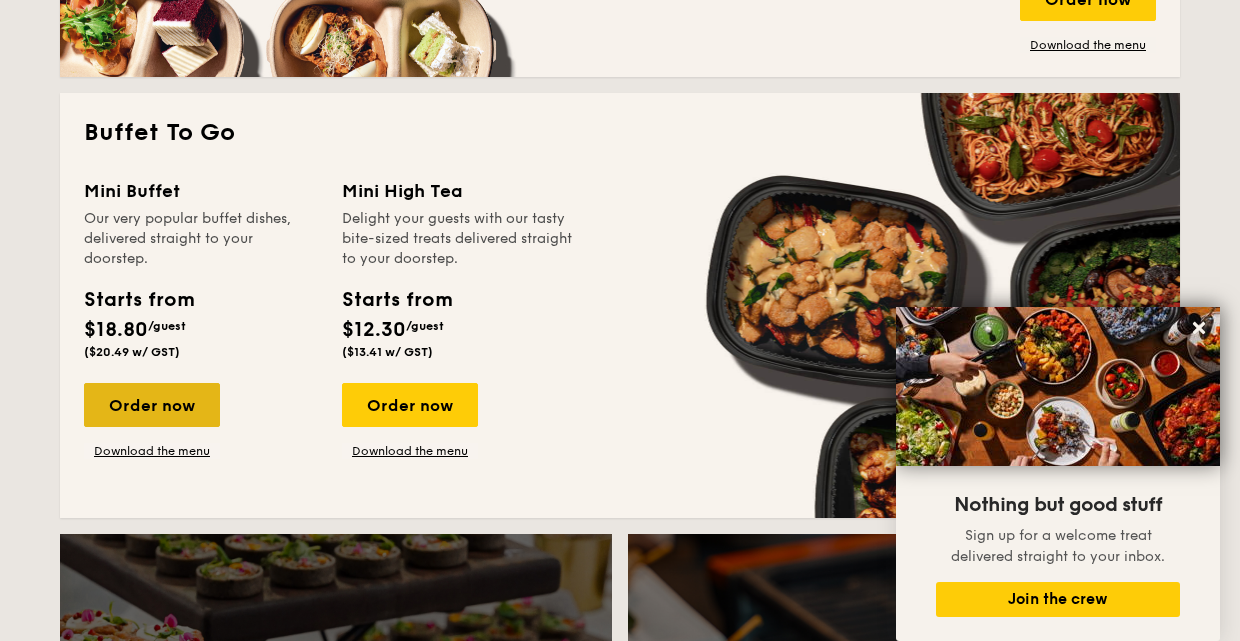 click on "Order now" at bounding box center [152, 405] 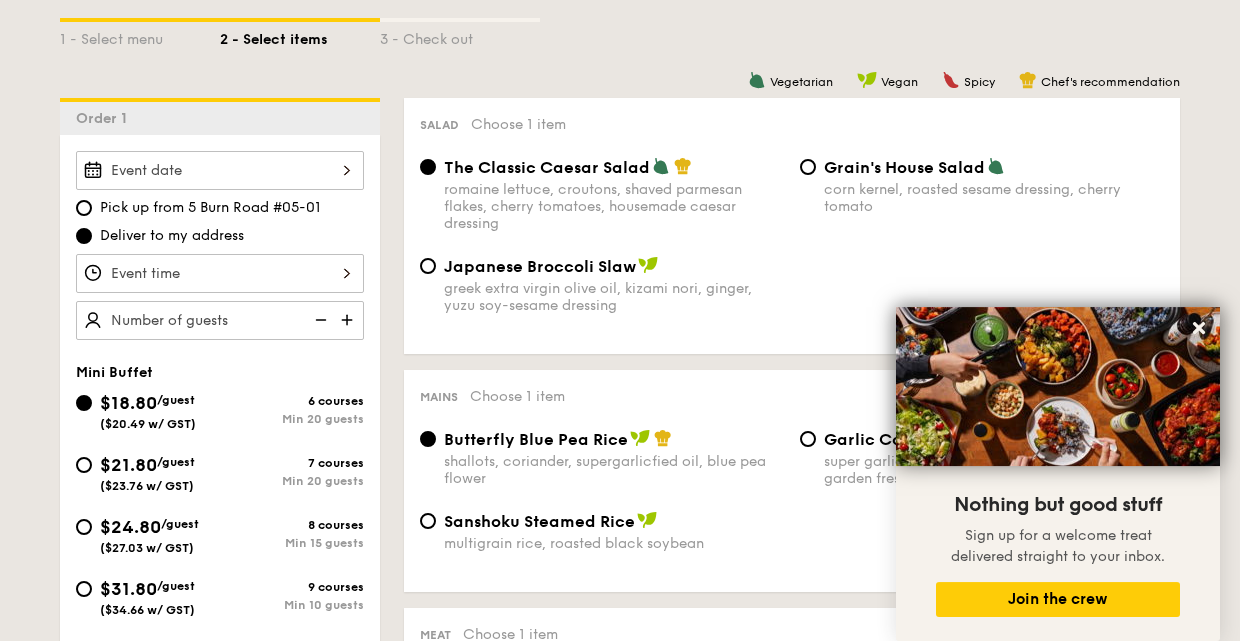 scroll, scrollTop: 480, scrollLeft: 0, axis: vertical 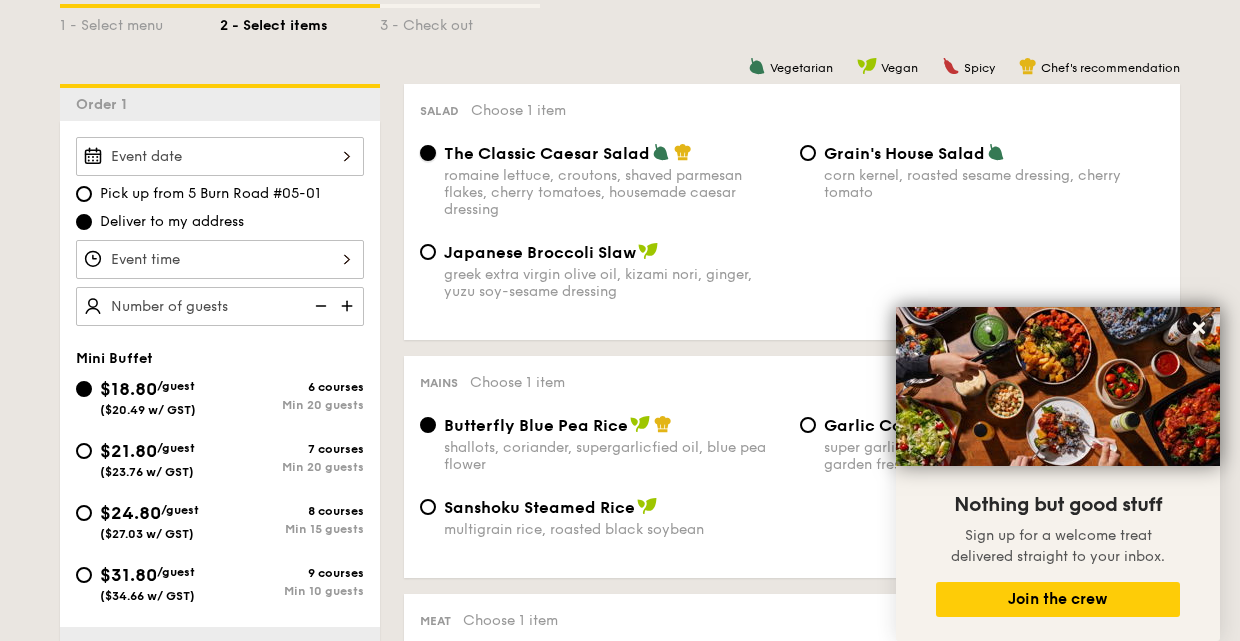 click on "The Classic Caesar Salad romaine lettuce, croutons, shaved parmesan flakes, cherry tomatoes, housemade caesar dressing" at bounding box center [428, 153] 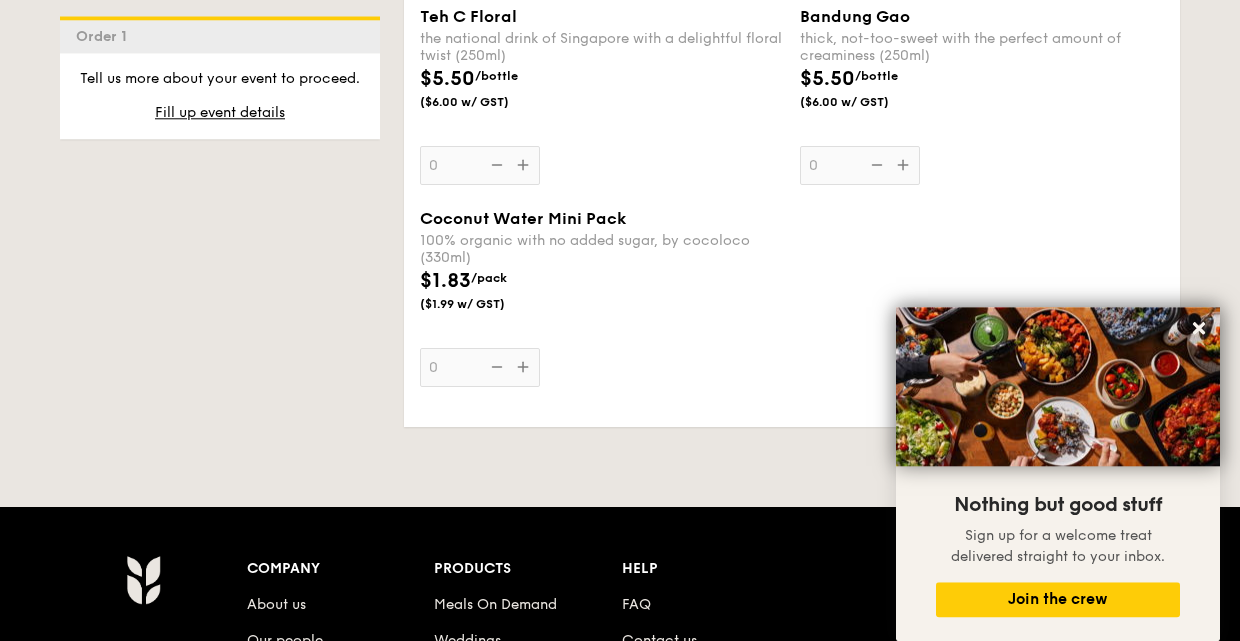scroll, scrollTop: 4080, scrollLeft: 0, axis: vertical 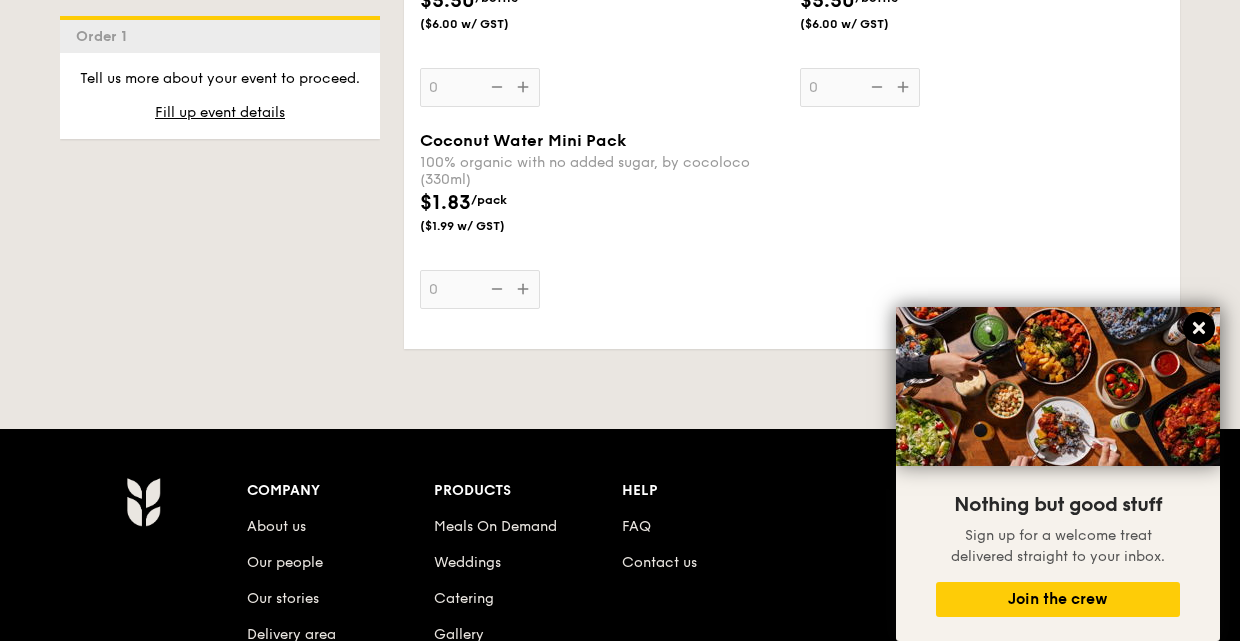 click 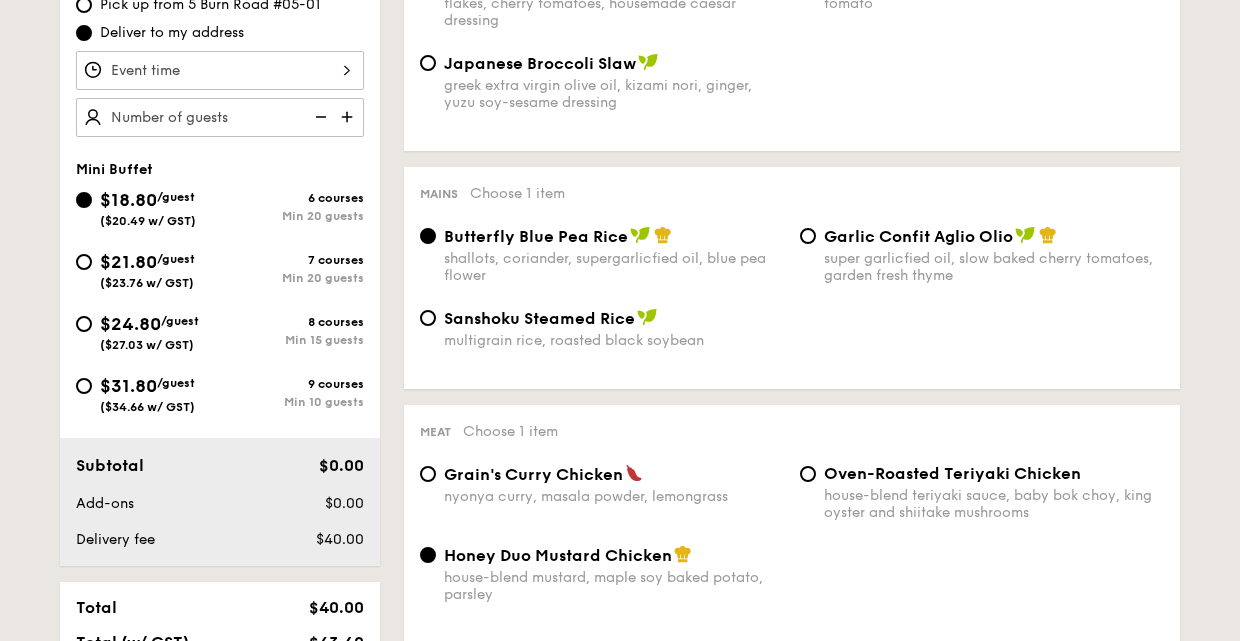 scroll, scrollTop: 672, scrollLeft: 0, axis: vertical 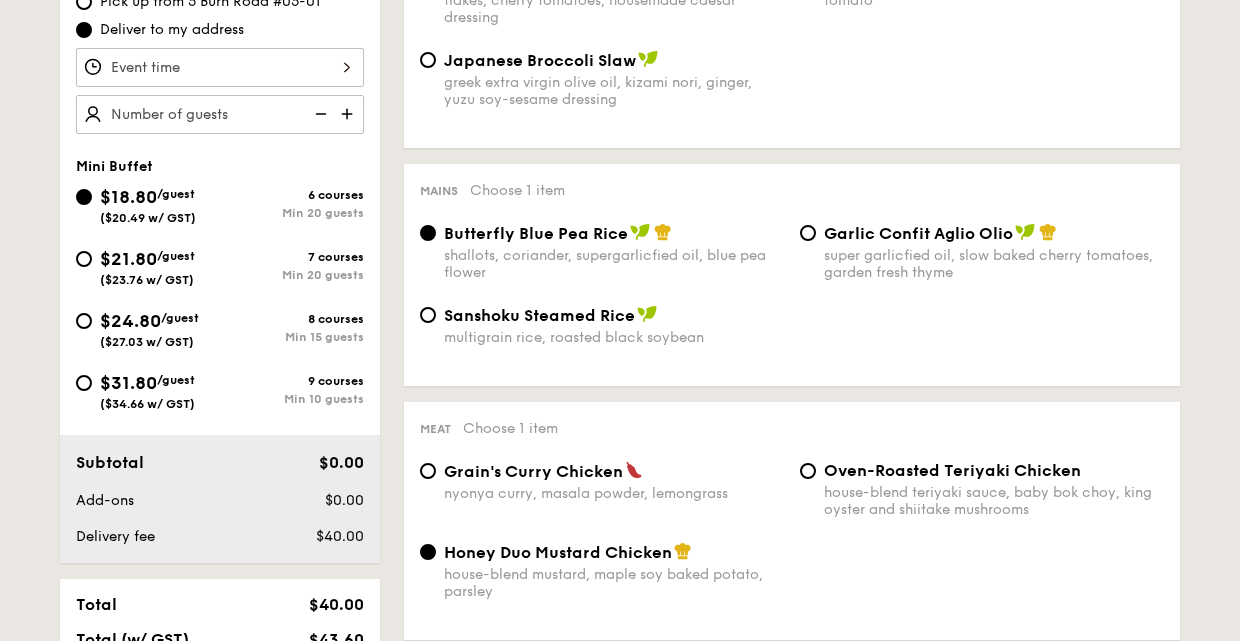 click at bounding box center (349, 114) 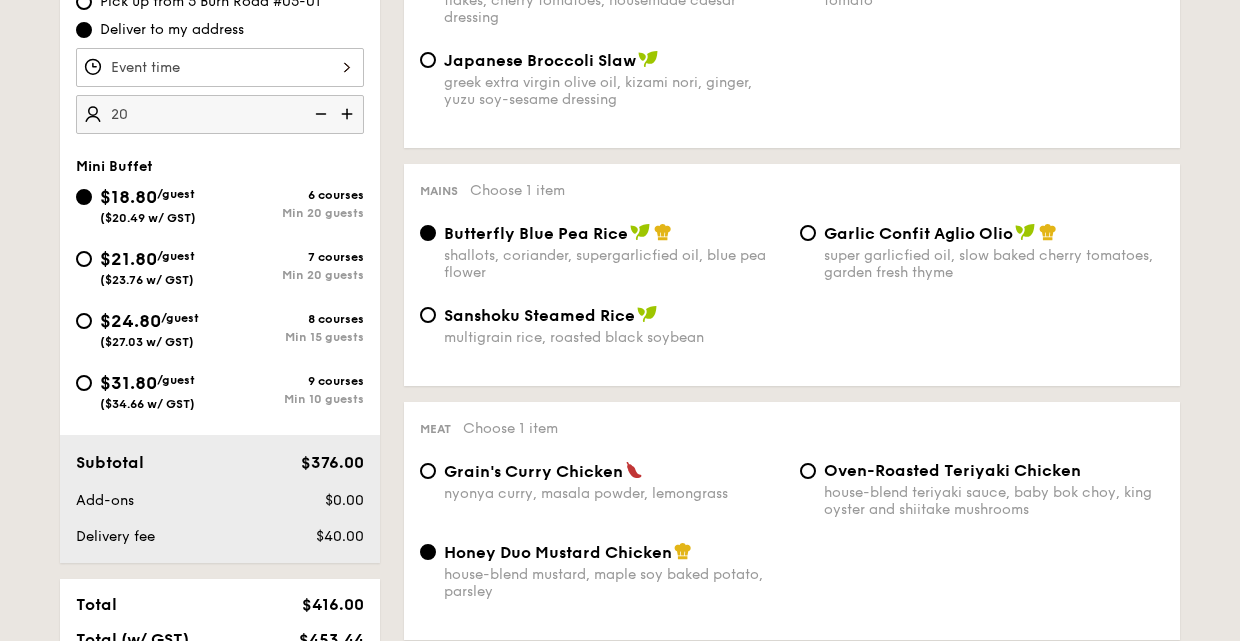 click on "20" at bounding box center [220, 114] 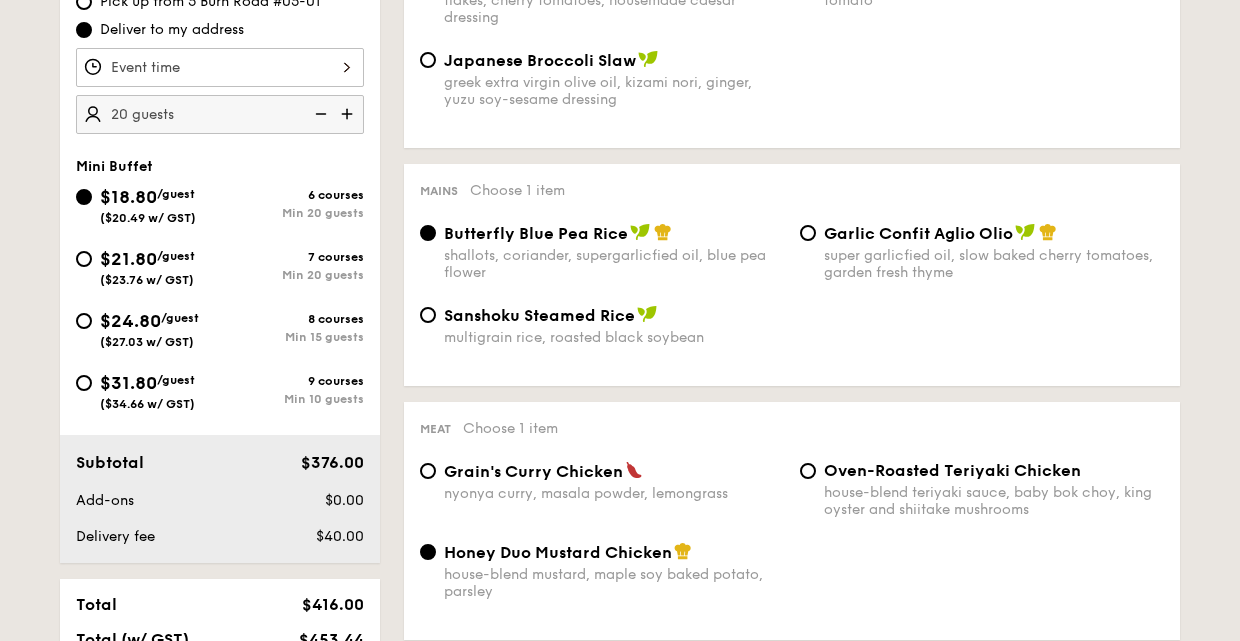 click at bounding box center [349, 114] 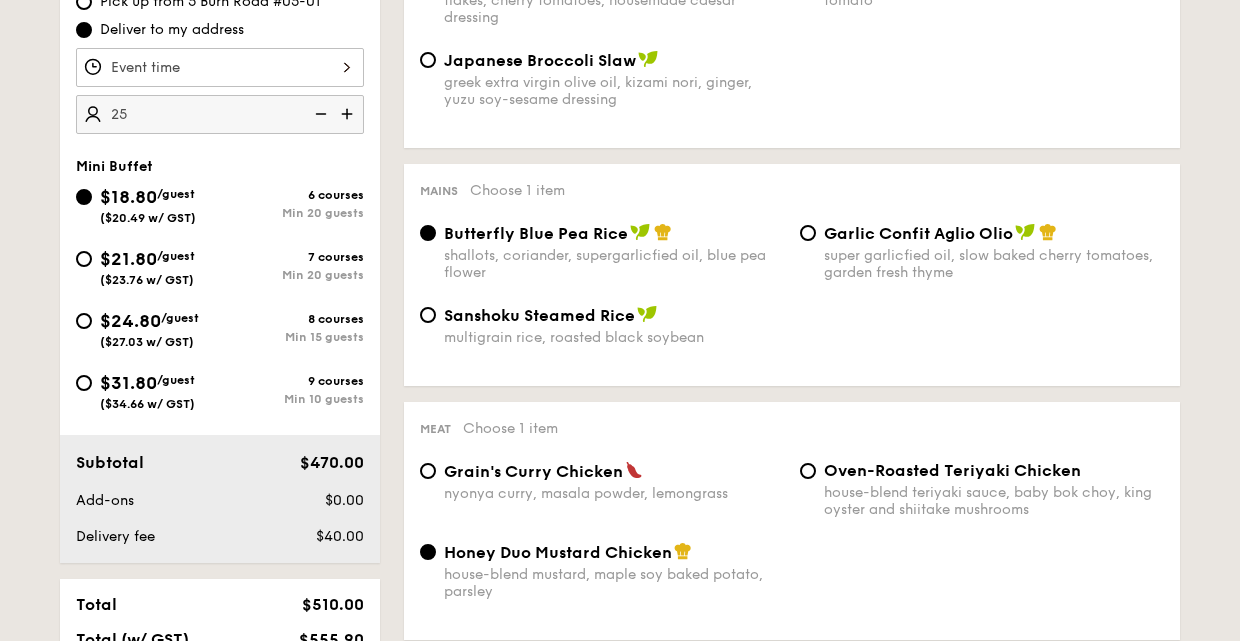 click on "25" at bounding box center [220, 114] 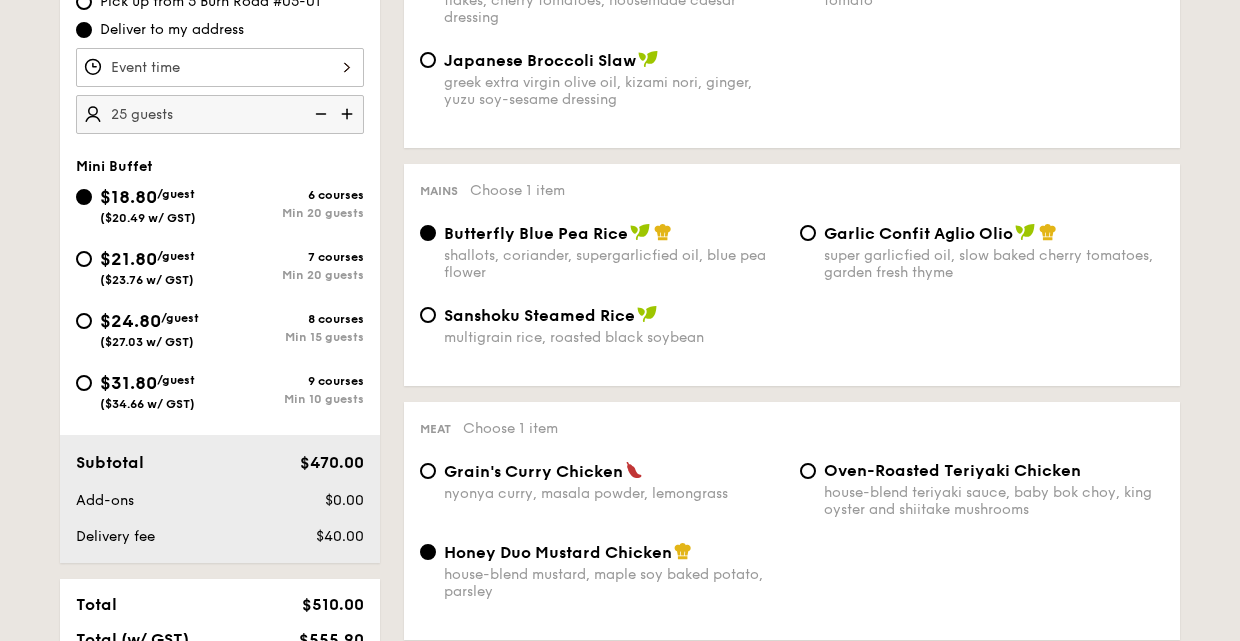 click at bounding box center [349, 114] 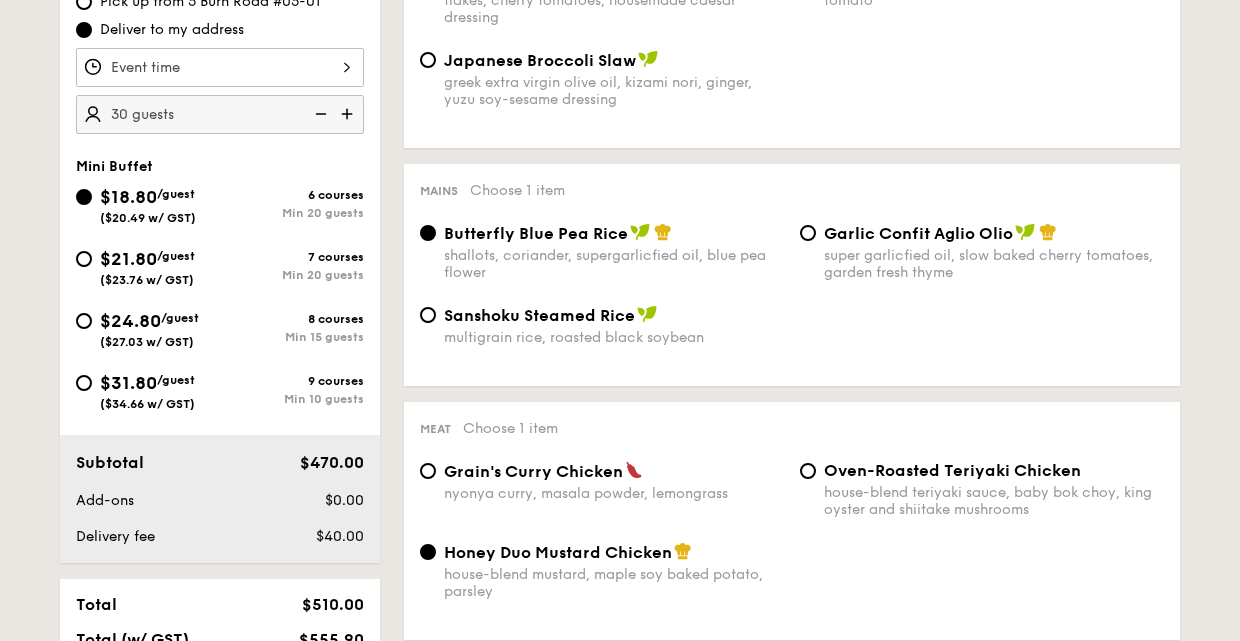 click at bounding box center (349, 114) 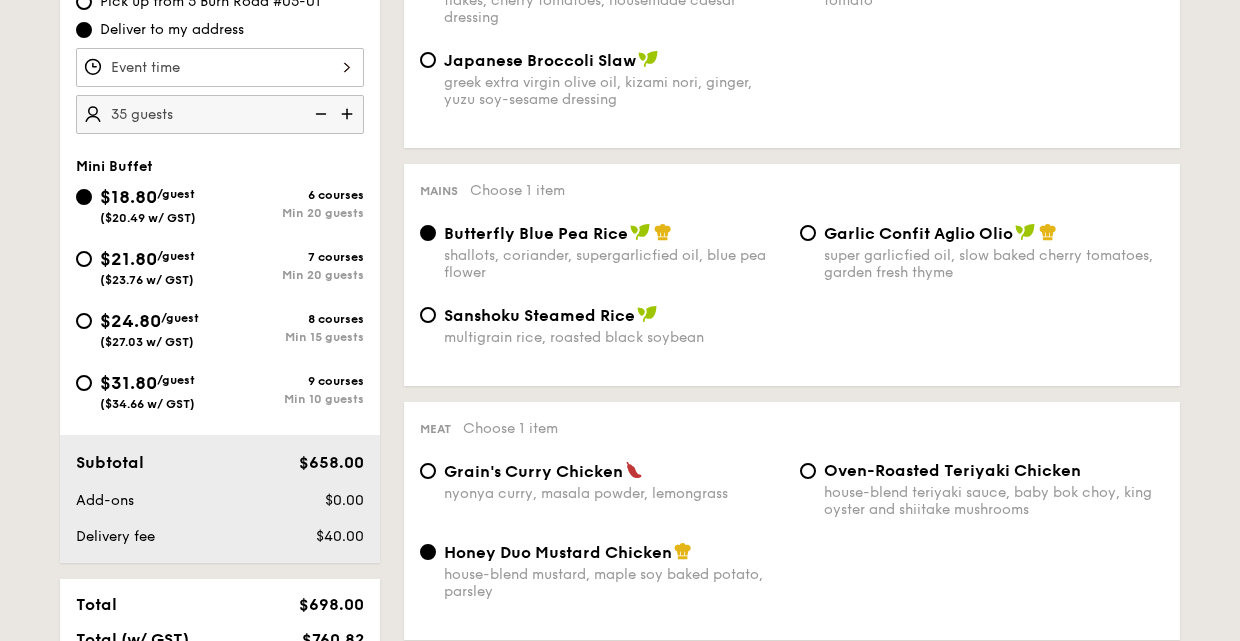 click at bounding box center [349, 114] 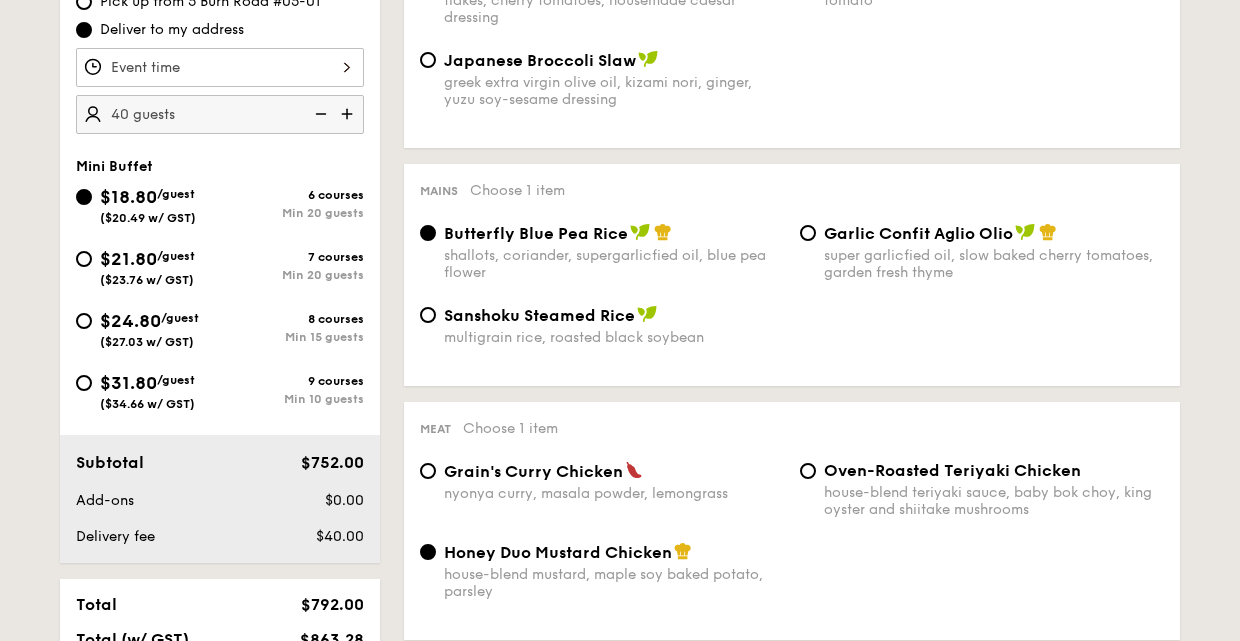 click at bounding box center (349, 114) 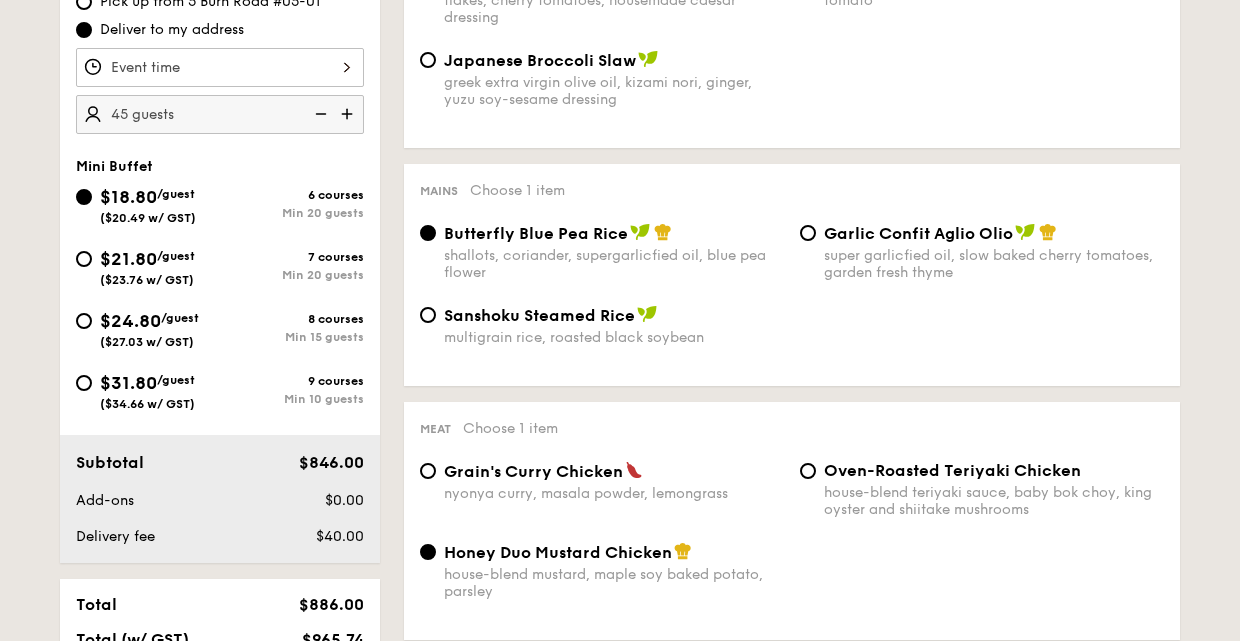 click at bounding box center [349, 114] 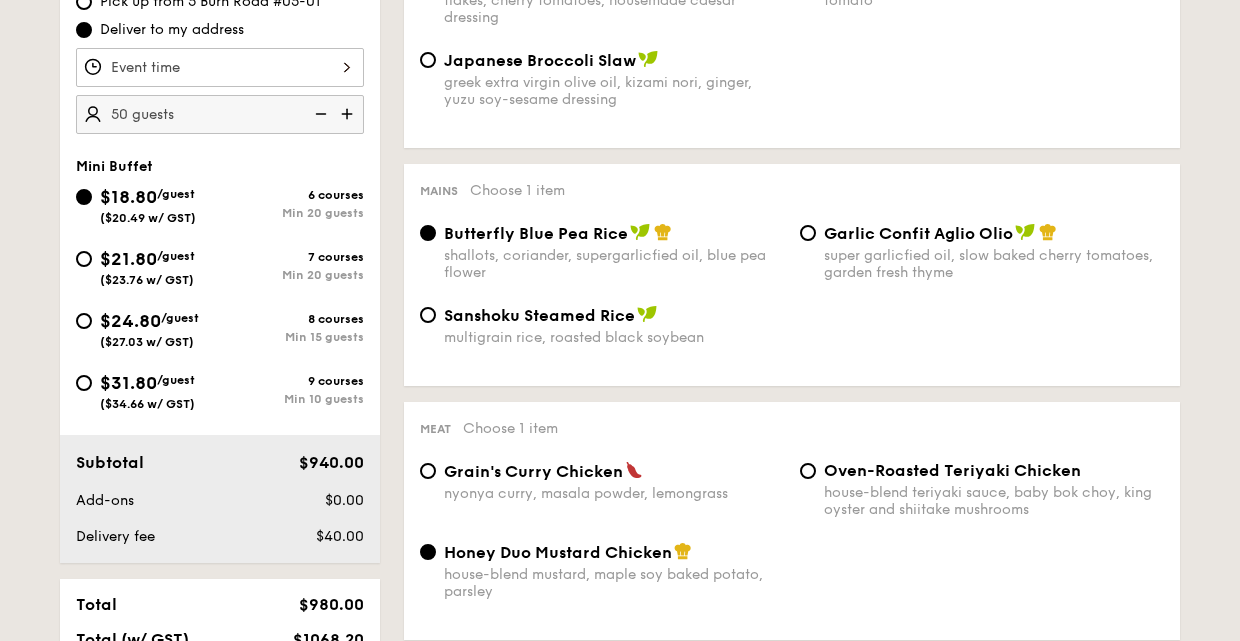 click at bounding box center (349, 114) 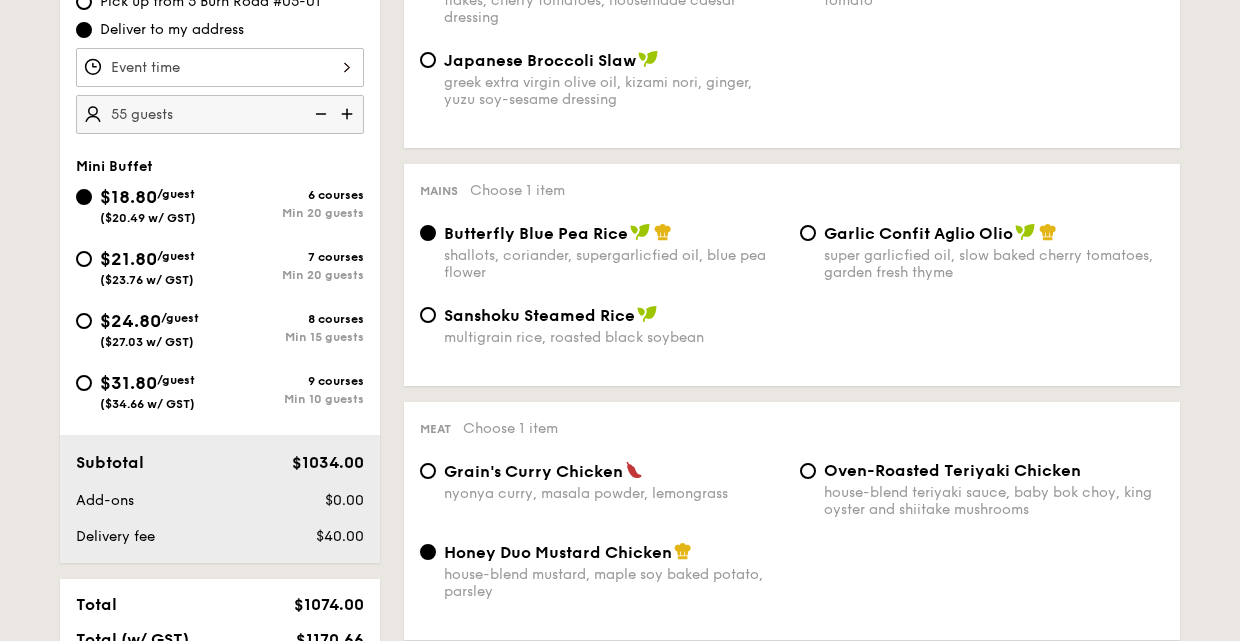 click at bounding box center (349, 114) 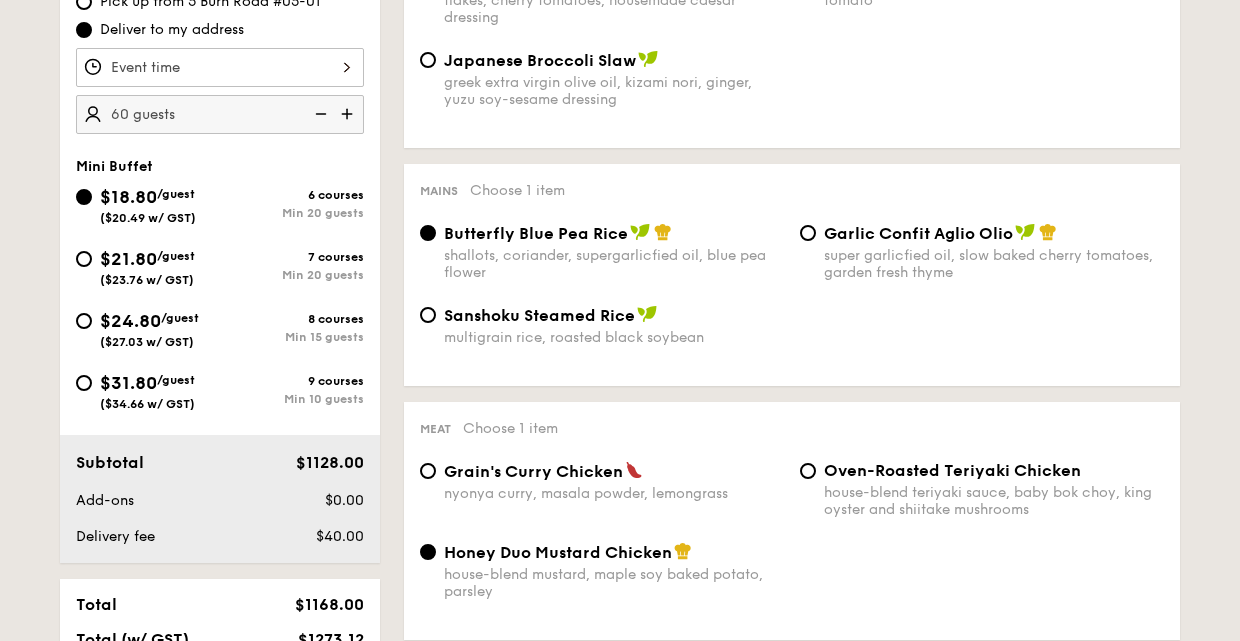 click at bounding box center [349, 114] 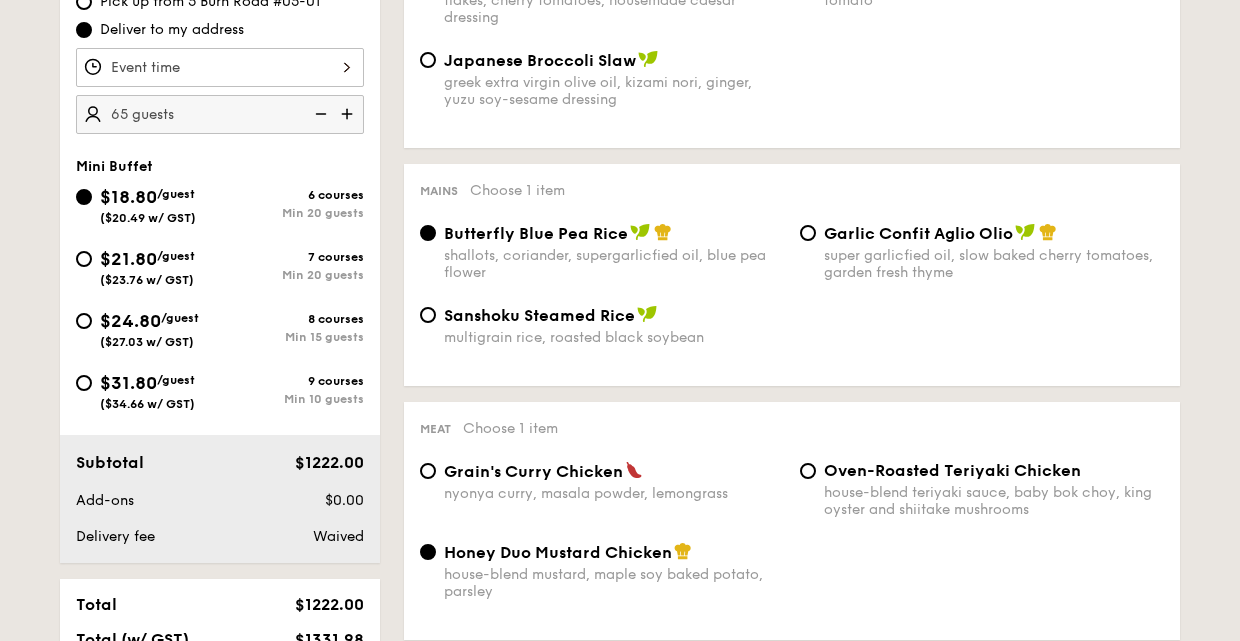 click at bounding box center (349, 114) 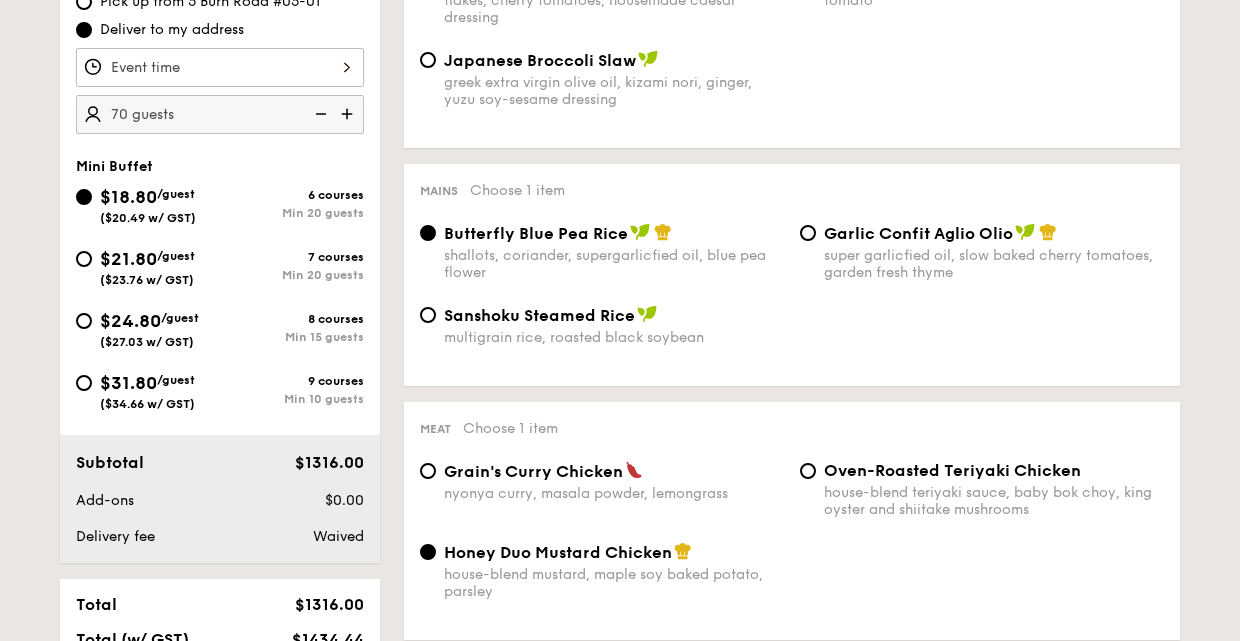 click at bounding box center [349, 114] 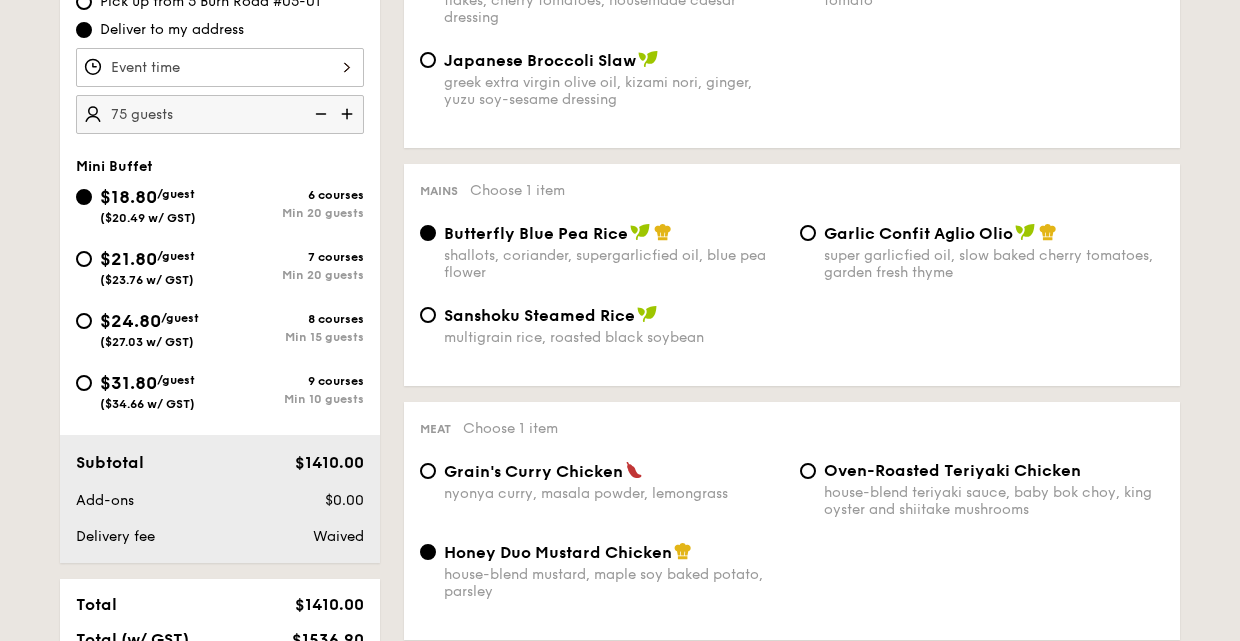 click at bounding box center (349, 114) 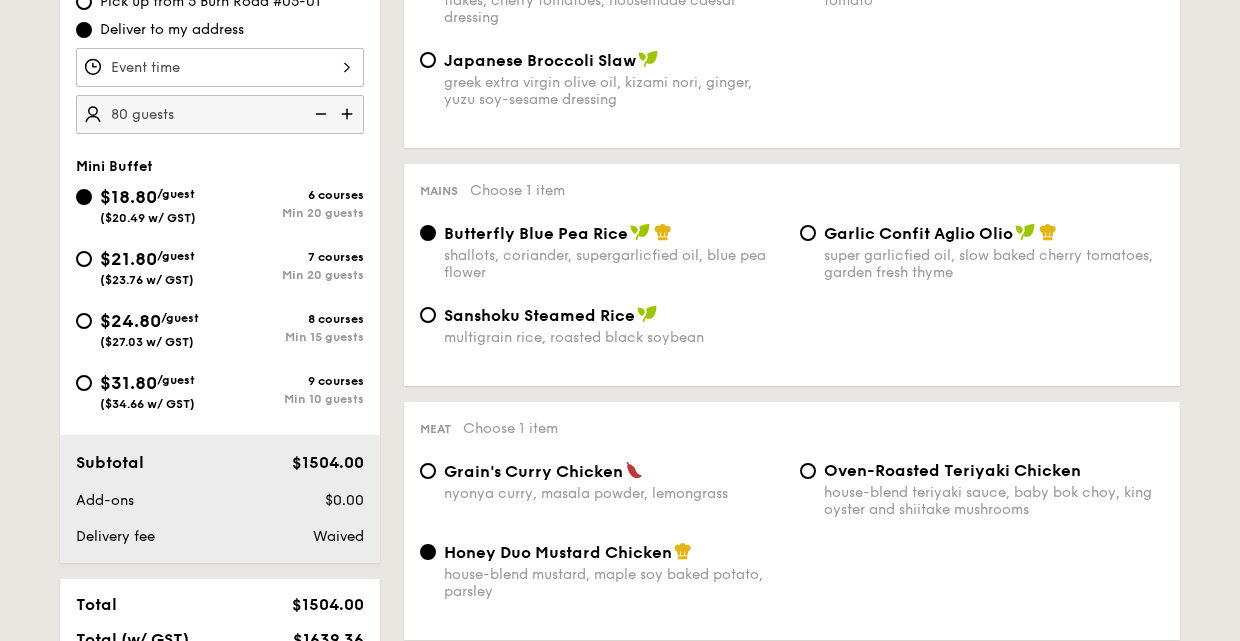 click at bounding box center [319, 114] 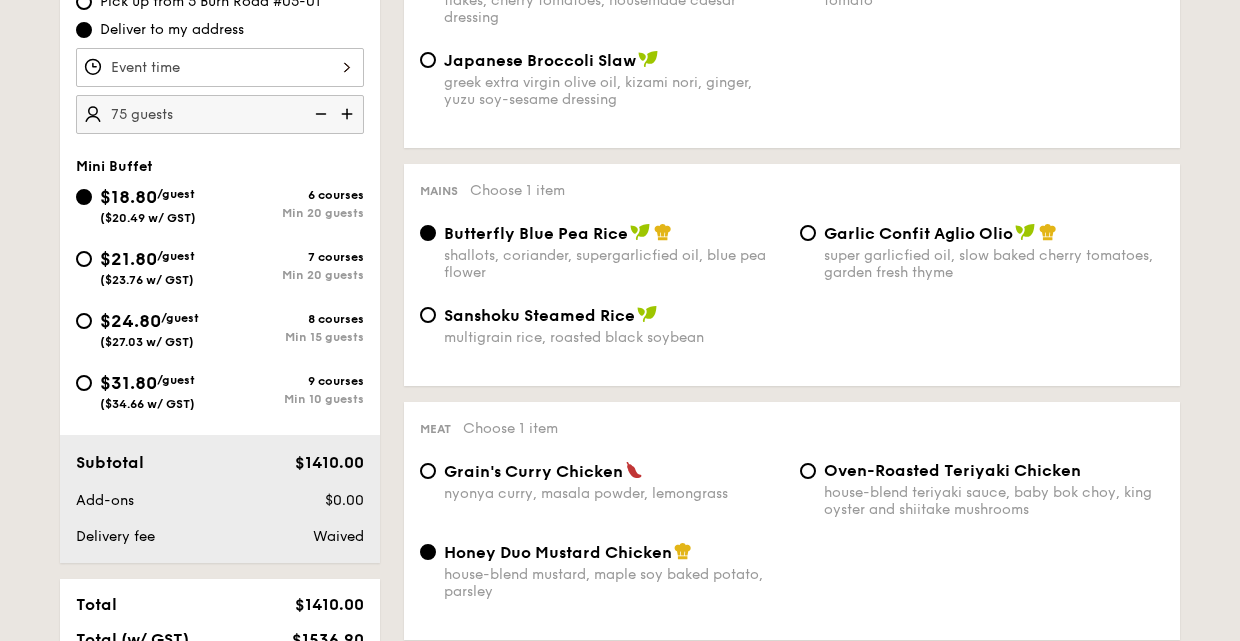 click at bounding box center [349, 114] 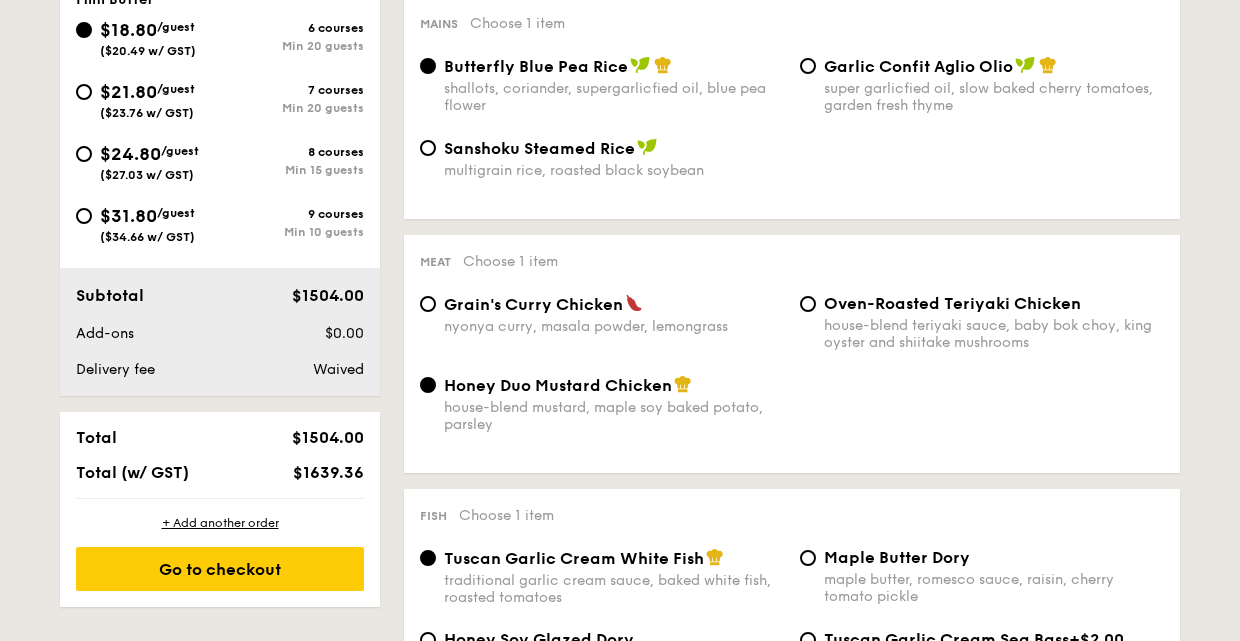 scroll, scrollTop: 704, scrollLeft: 0, axis: vertical 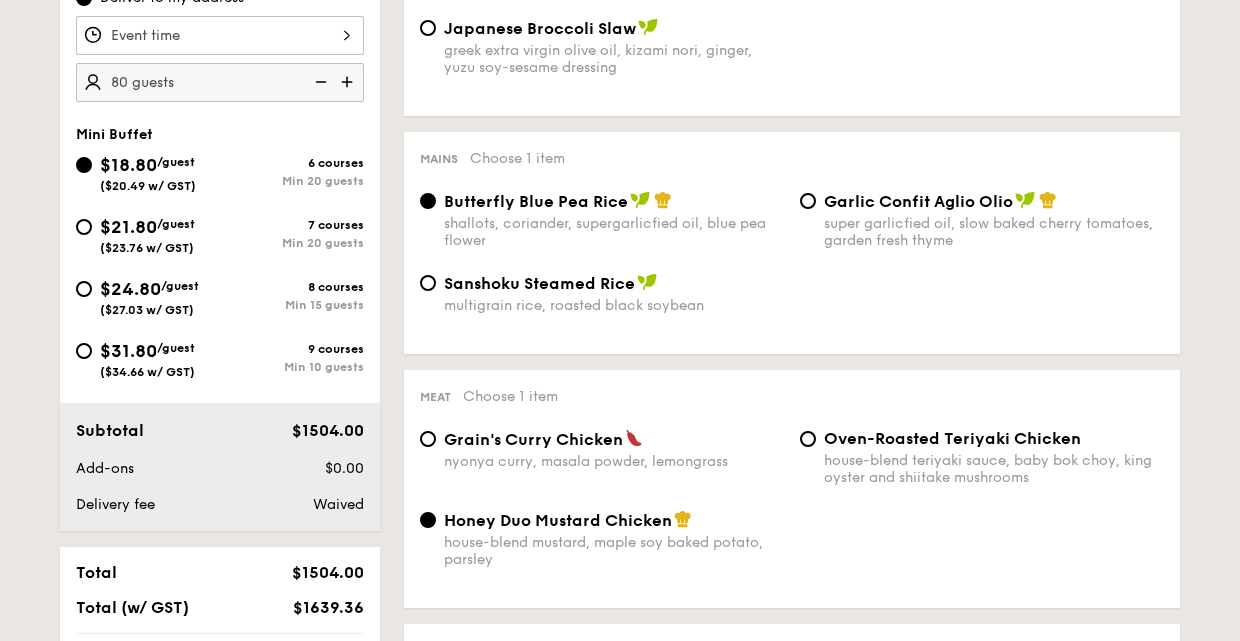 click at bounding box center [319, 82] 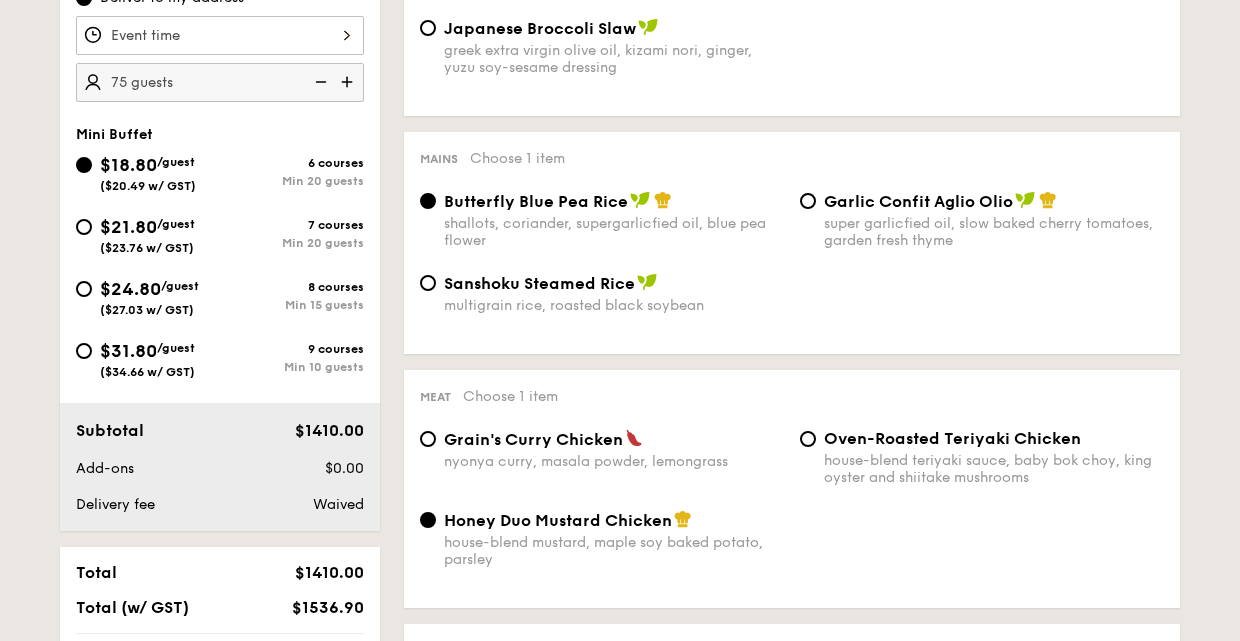 click at bounding box center (319, 82) 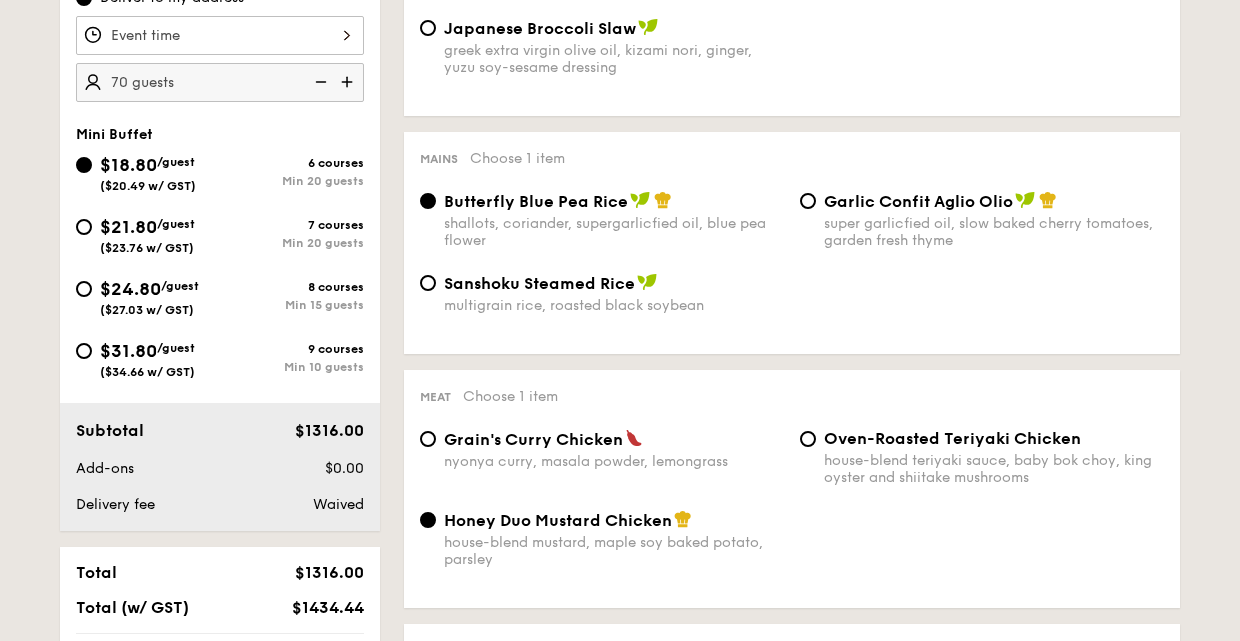 click at bounding box center [349, 82] 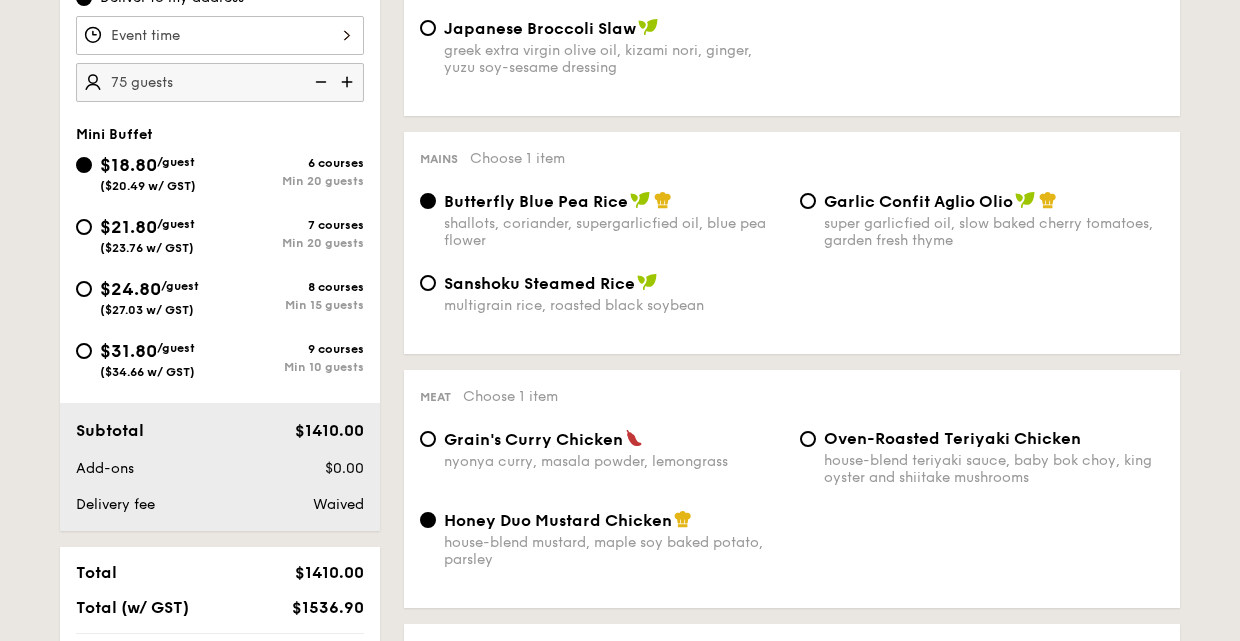 click at bounding box center [319, 82] 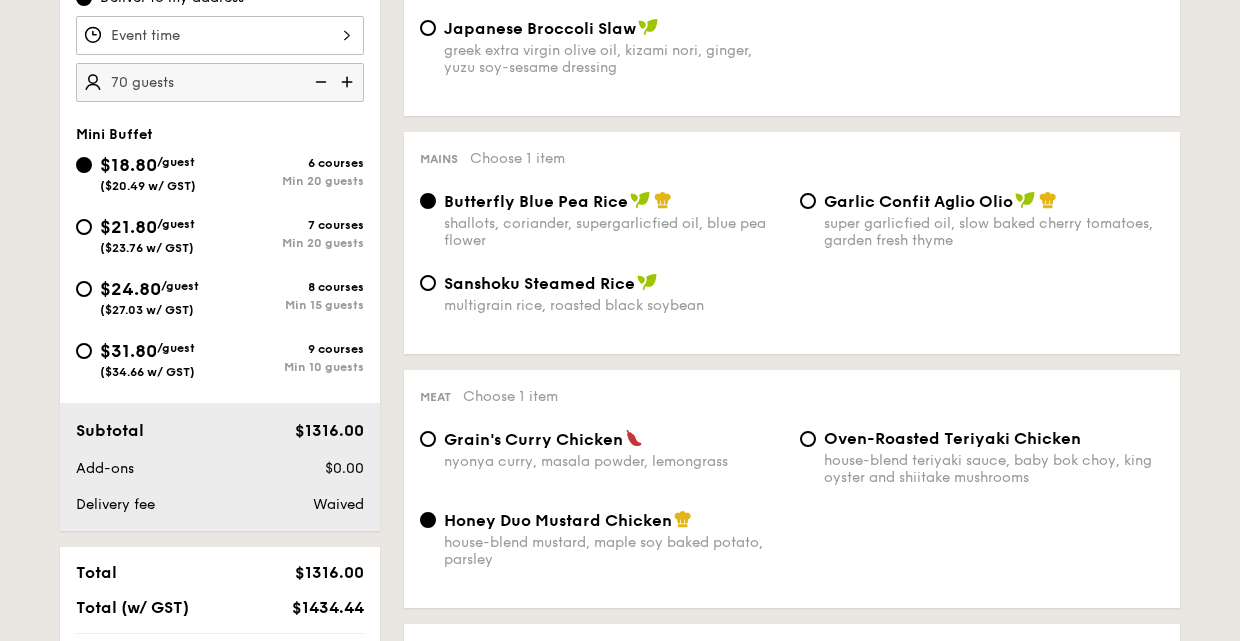 click at bounding box center [349, 82] 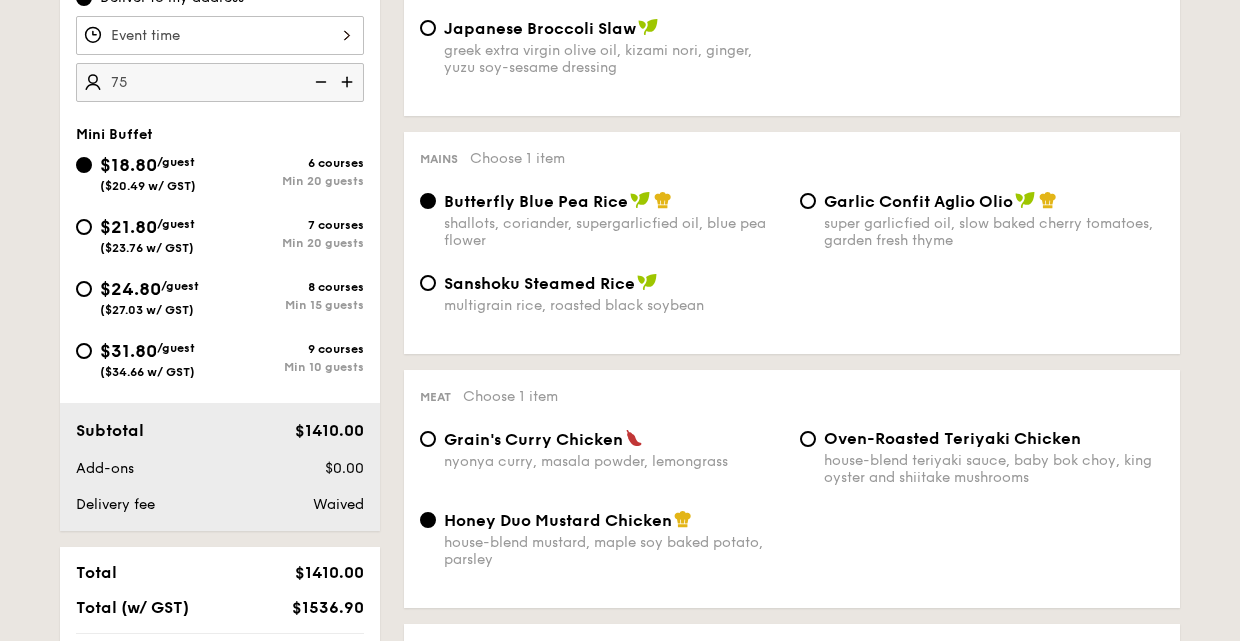 click on "75" at bounding box center [220, 82] 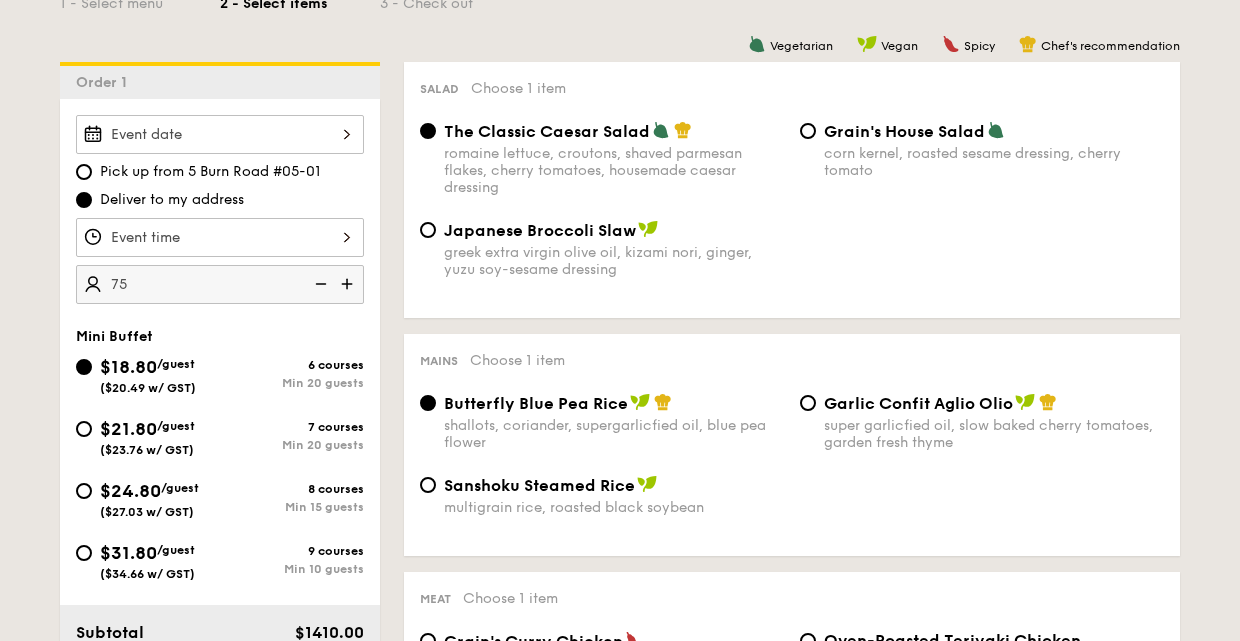 scroll, scrollTop: 496, scrollLeft: 0, axis: vertical 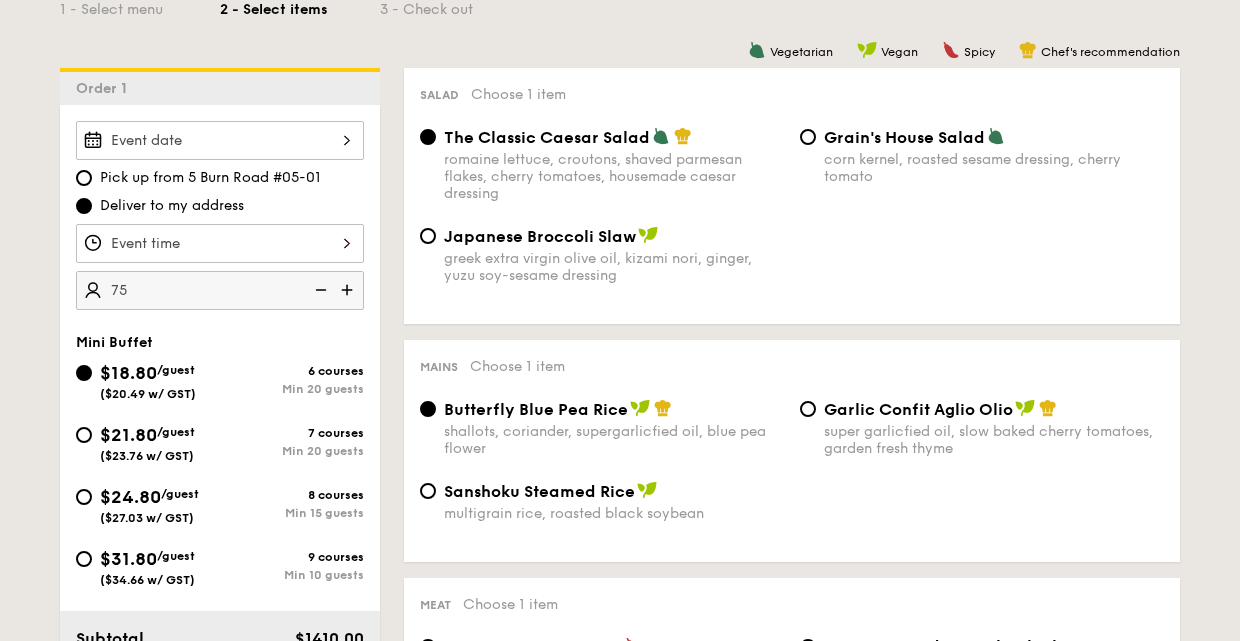 click at bounding box center (220, 243) 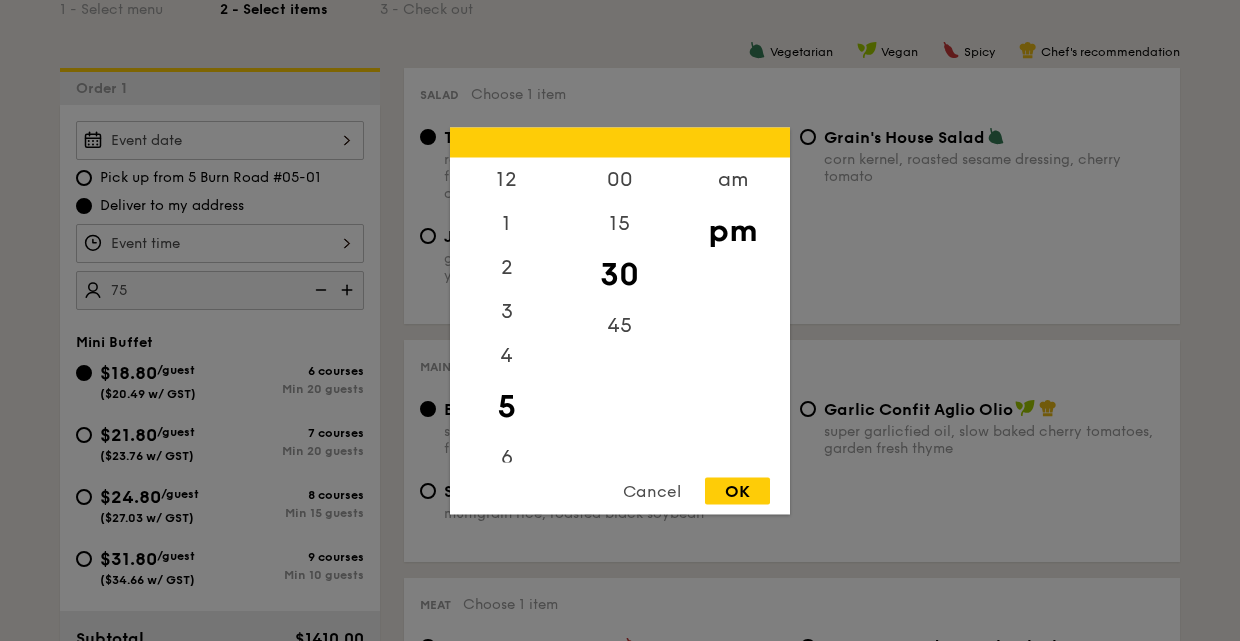 scroll, scrollTop: 5, scrollLeft: 0, axis: vertical 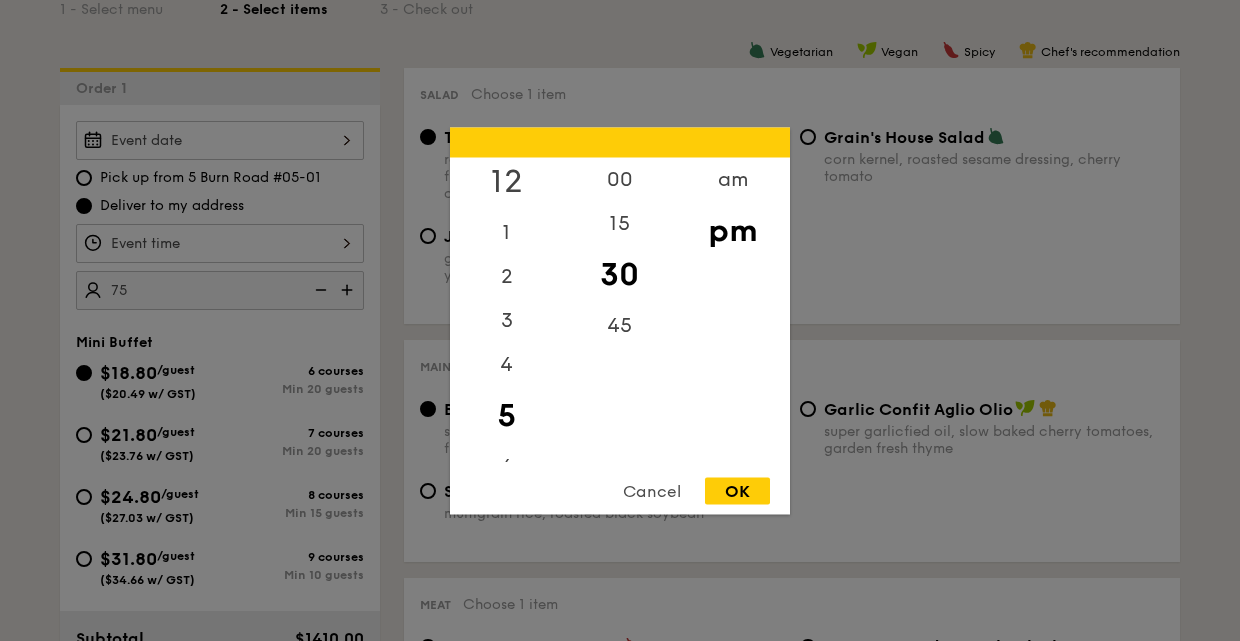 click on "12" at bounding box center (506, 181) 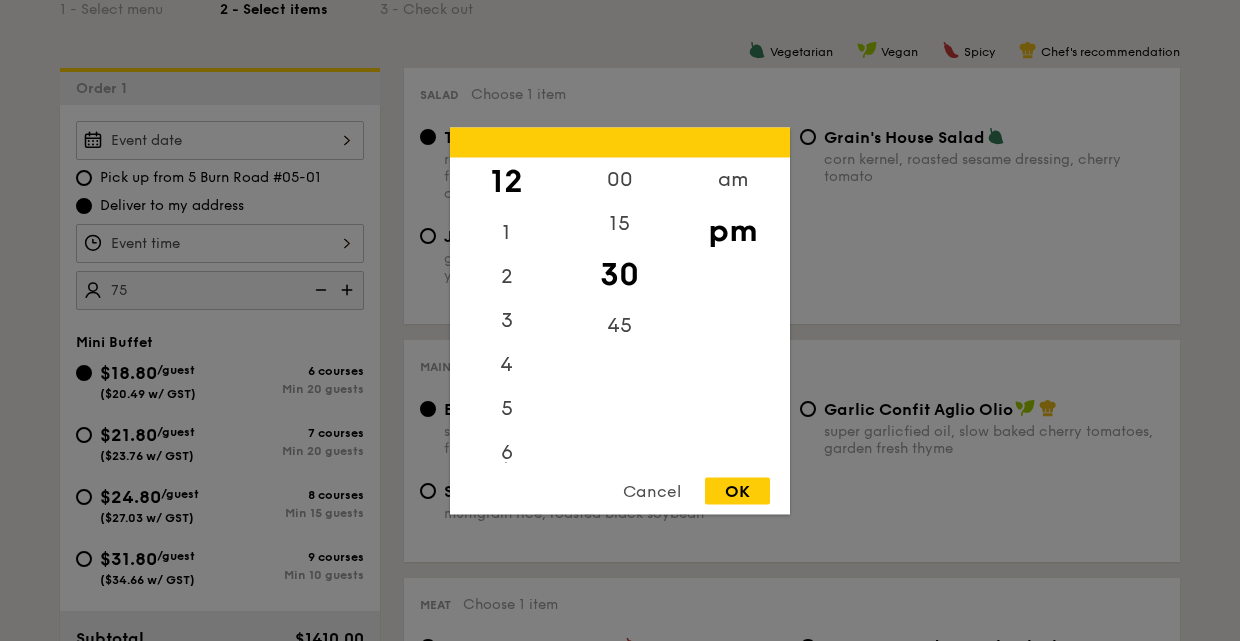 click on "30" at bounding box center [619, 274] 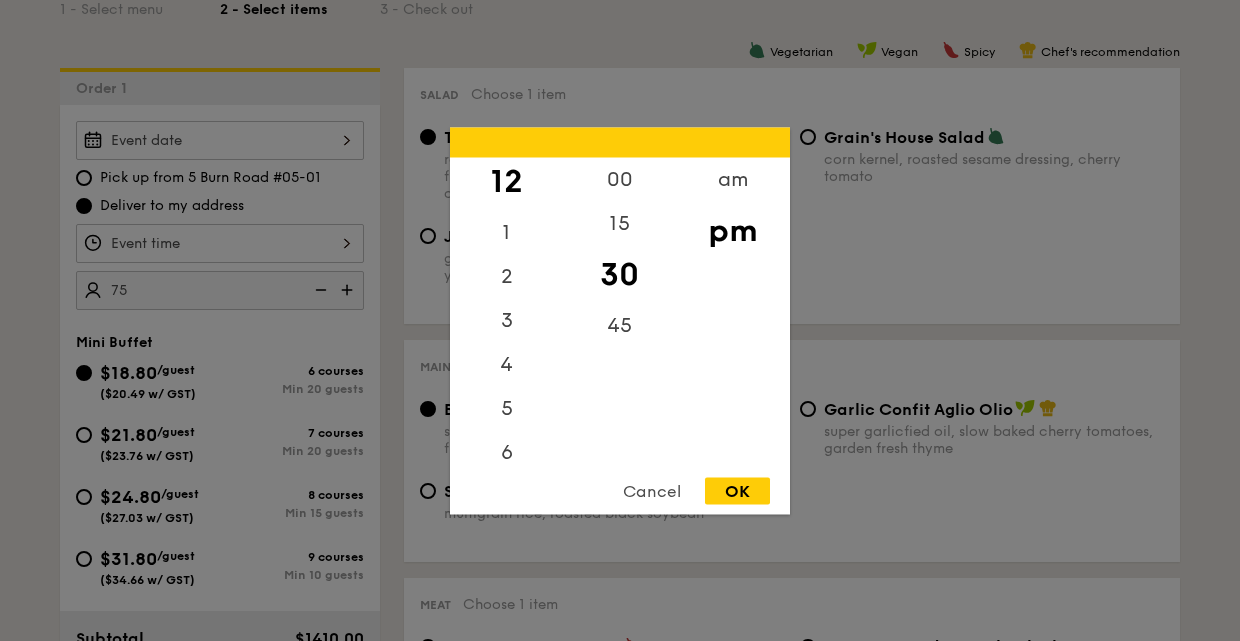 click on "OK" at bounding box center [737, 490] 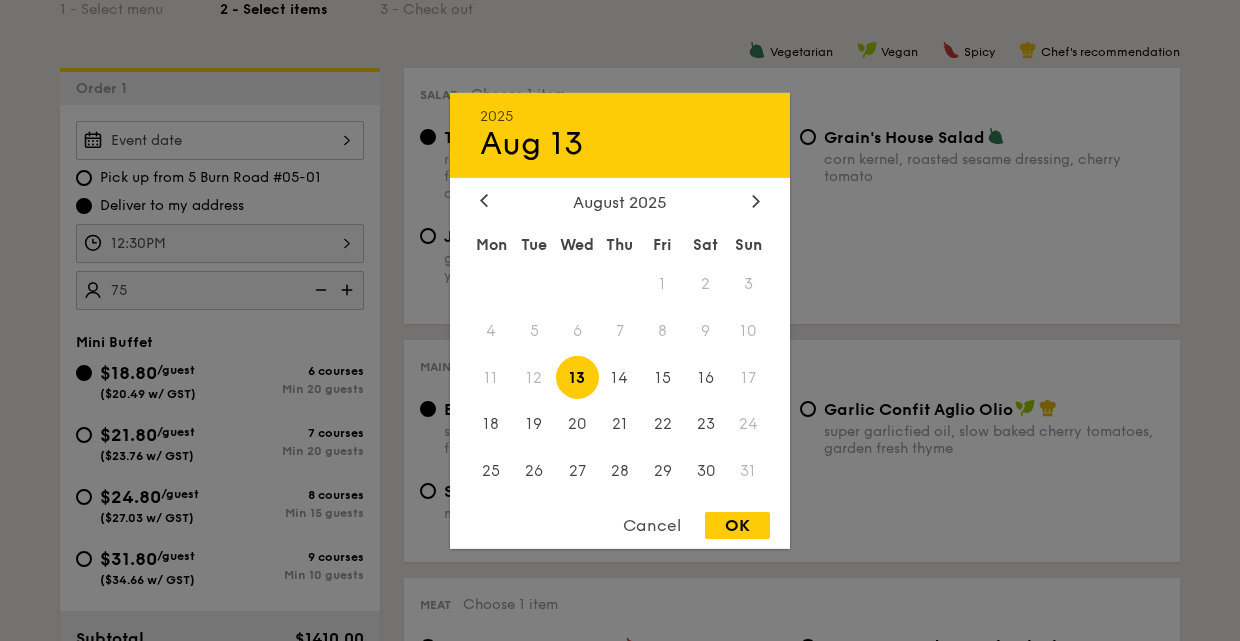 click on "[YEAR] [MONTH] [DAY]       [MONTH] [YEAR]     Mon Tue Wed Thu Fri Sat Sun   1 2 3 4 5 6 7 8 9 10 11 12 13 14 15 16 17 18 19 20 21 22 23 24 25 26 27 28 29 30 31     Cancel   OK" at bounding box center [220, 140] 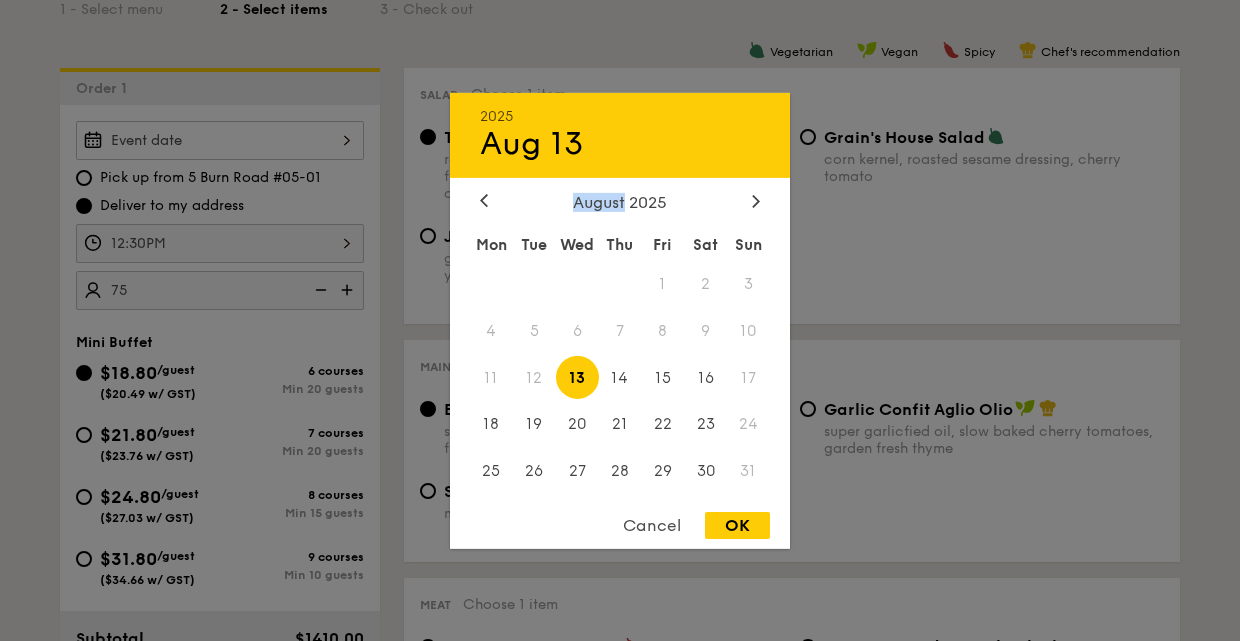 click on "[YEAR] [MONTH] [DAY]       [MONTH] [YEAR]     Mon Tue Wed Thu Fri Sat Sun   1 2 3 4 5 6 7 8 9 10 11 12 13 14 15 16 17 18 19 20 21 22 23 24 25 26 27 28 29 30 31     Cancel   OK" at bounding box center (620, 320) 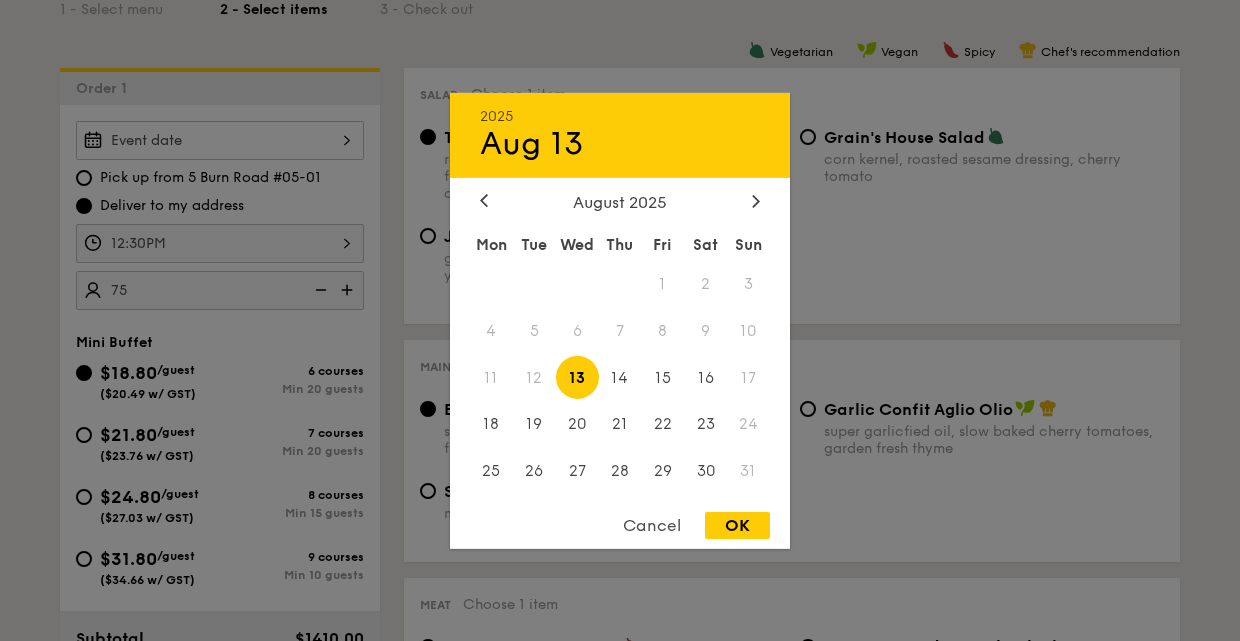click on "[YEAR] [MONTH] [DAY]       [MONTH] [YEAR]     Mon Tue Wed Thu Fri Sat Sun   1 2 3 4 5 6 7 8 9 10 11 12 13 14 15 16 17 18 19 20 21 22 23 24 25 26 27 28 29 30 31     Cancel   OK" at bounding box center (620, 320) 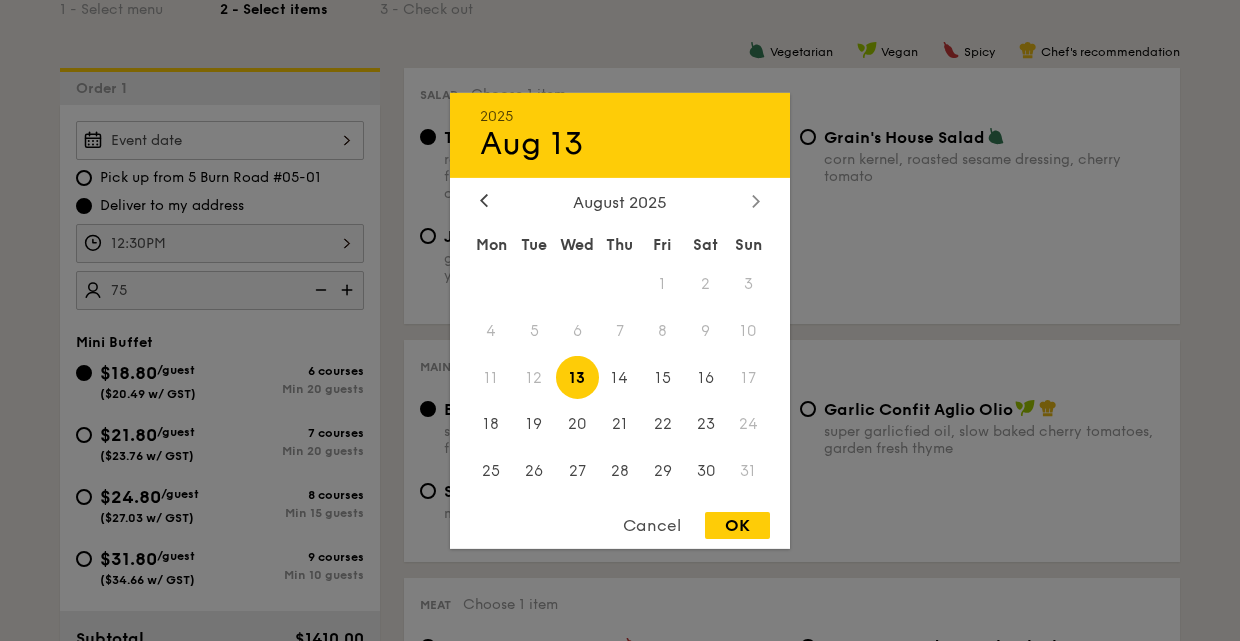 click 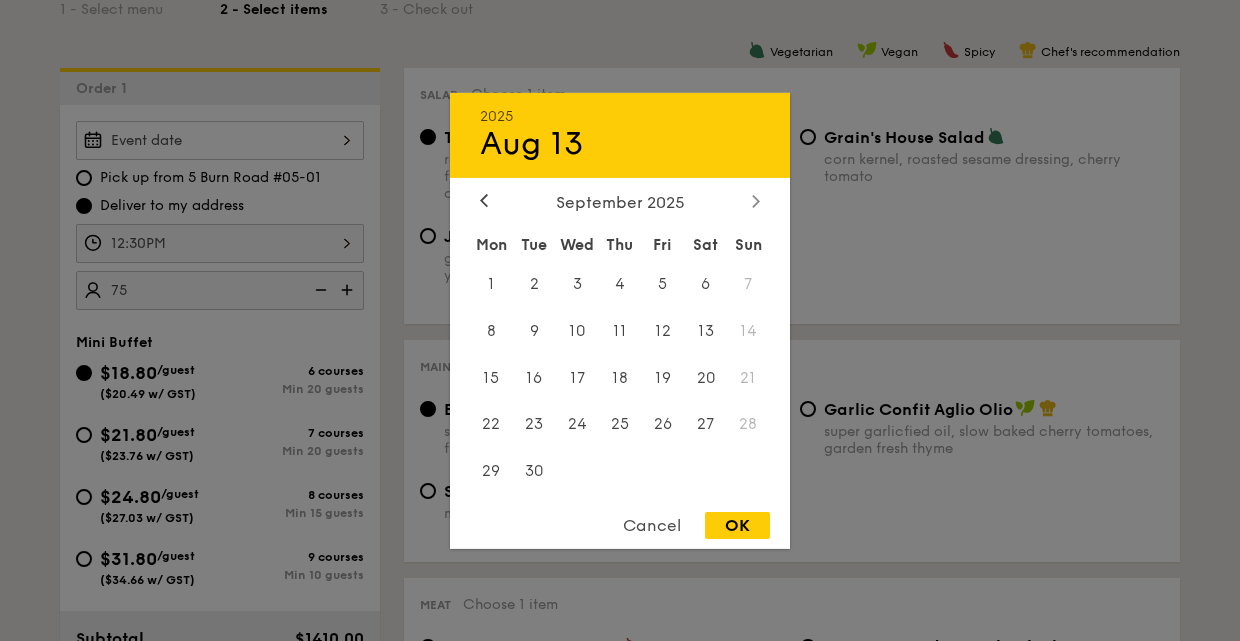 click 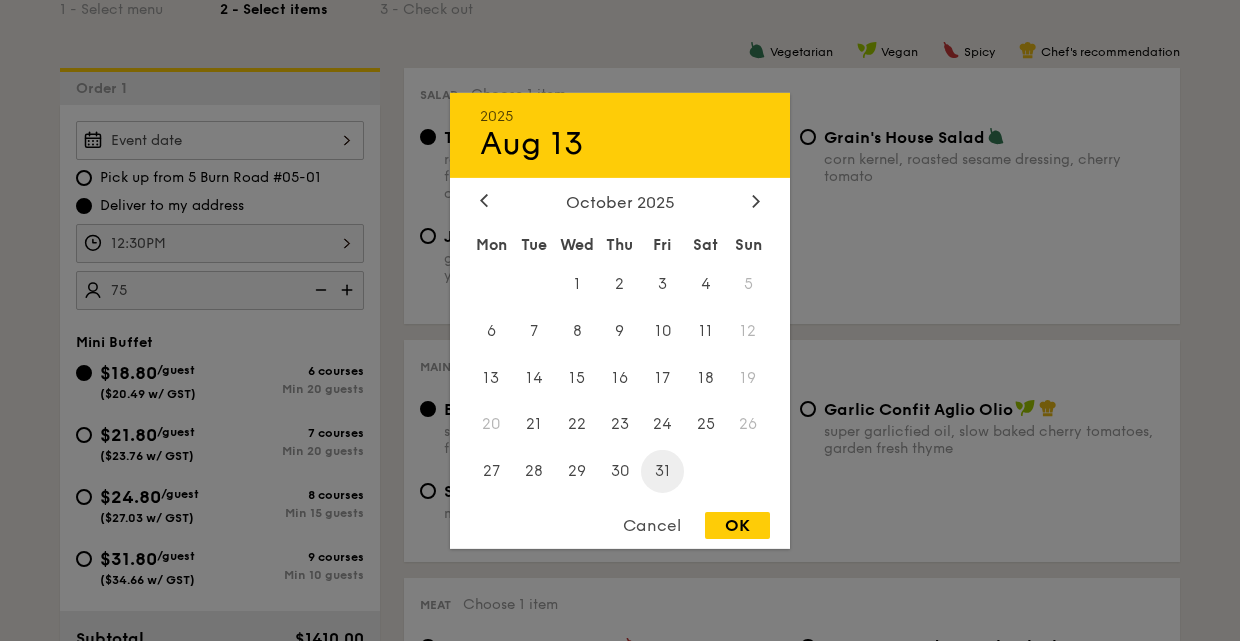 click on "31" at bounding box center [662, 471] 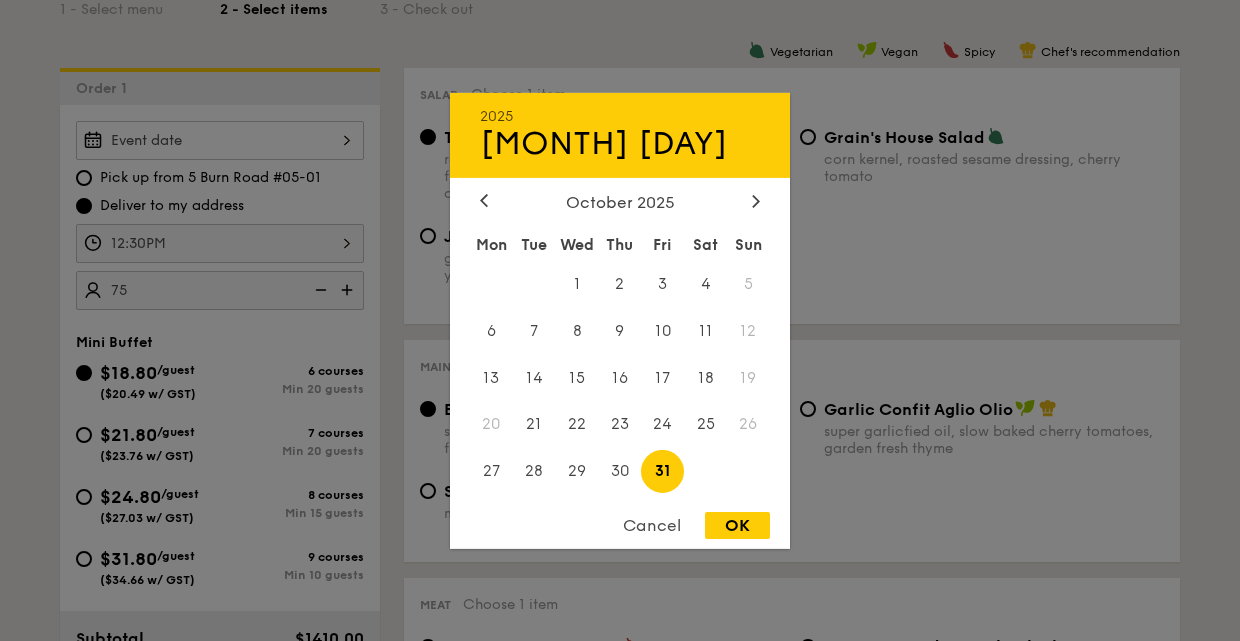 click on "OK" at bounding box center (737, 525) 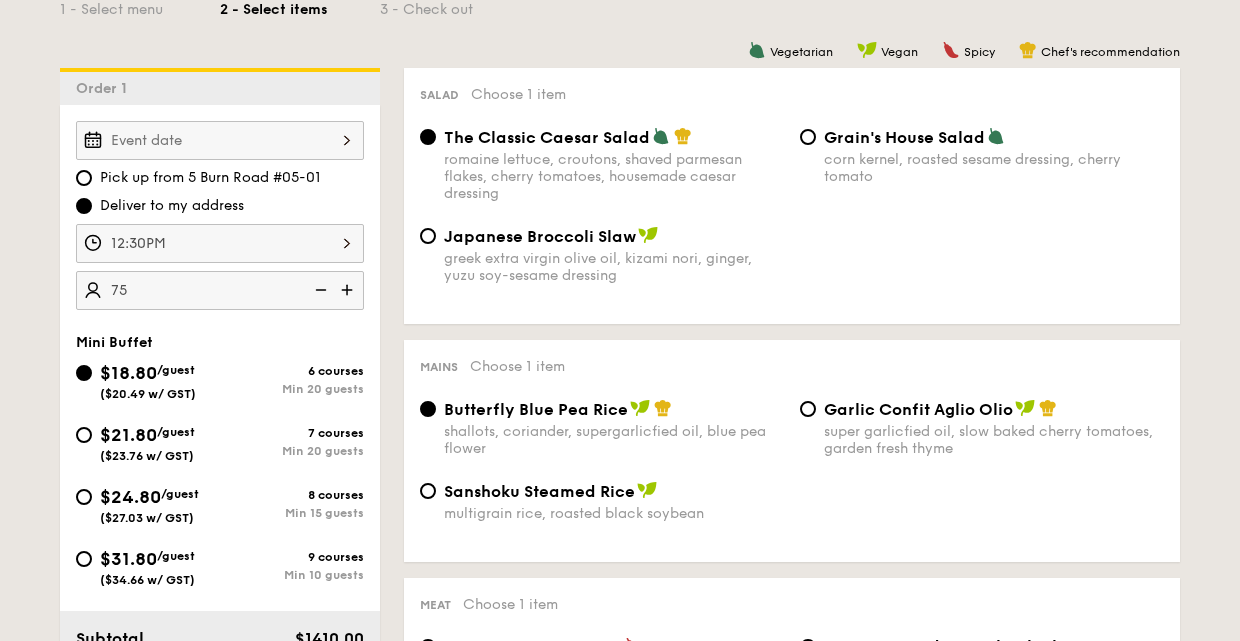 type on "[MONTH] [DAY], [YEAR]" 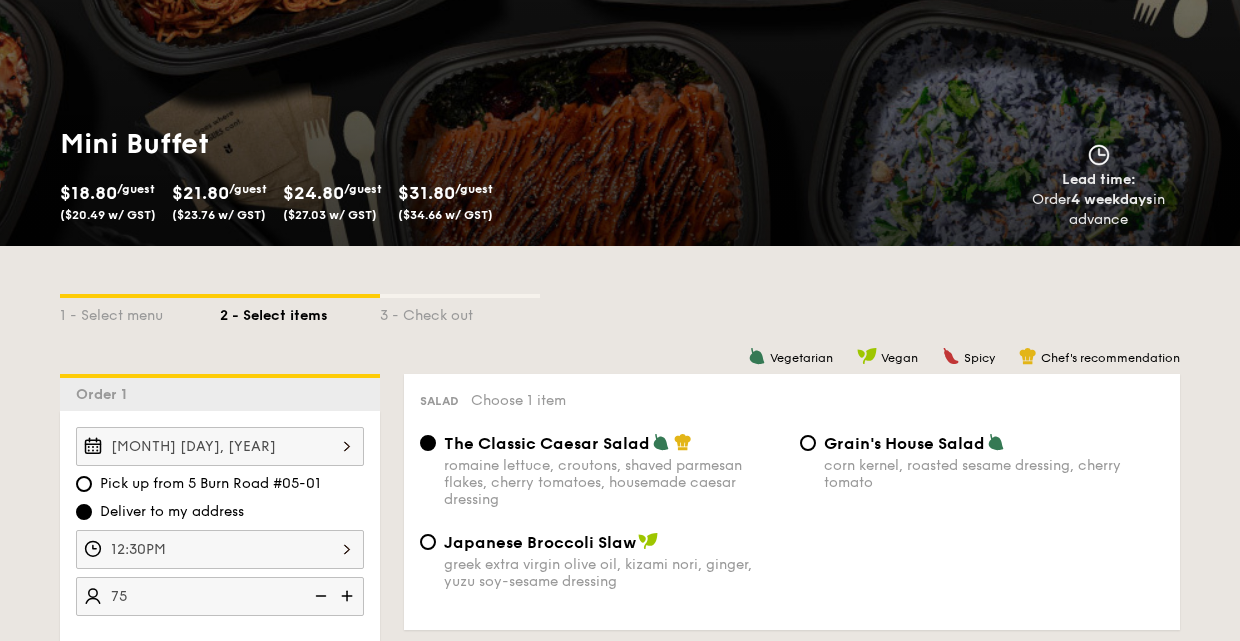 scroll, scrollTop: 48, scrollLeft: 0, axis: vertical 